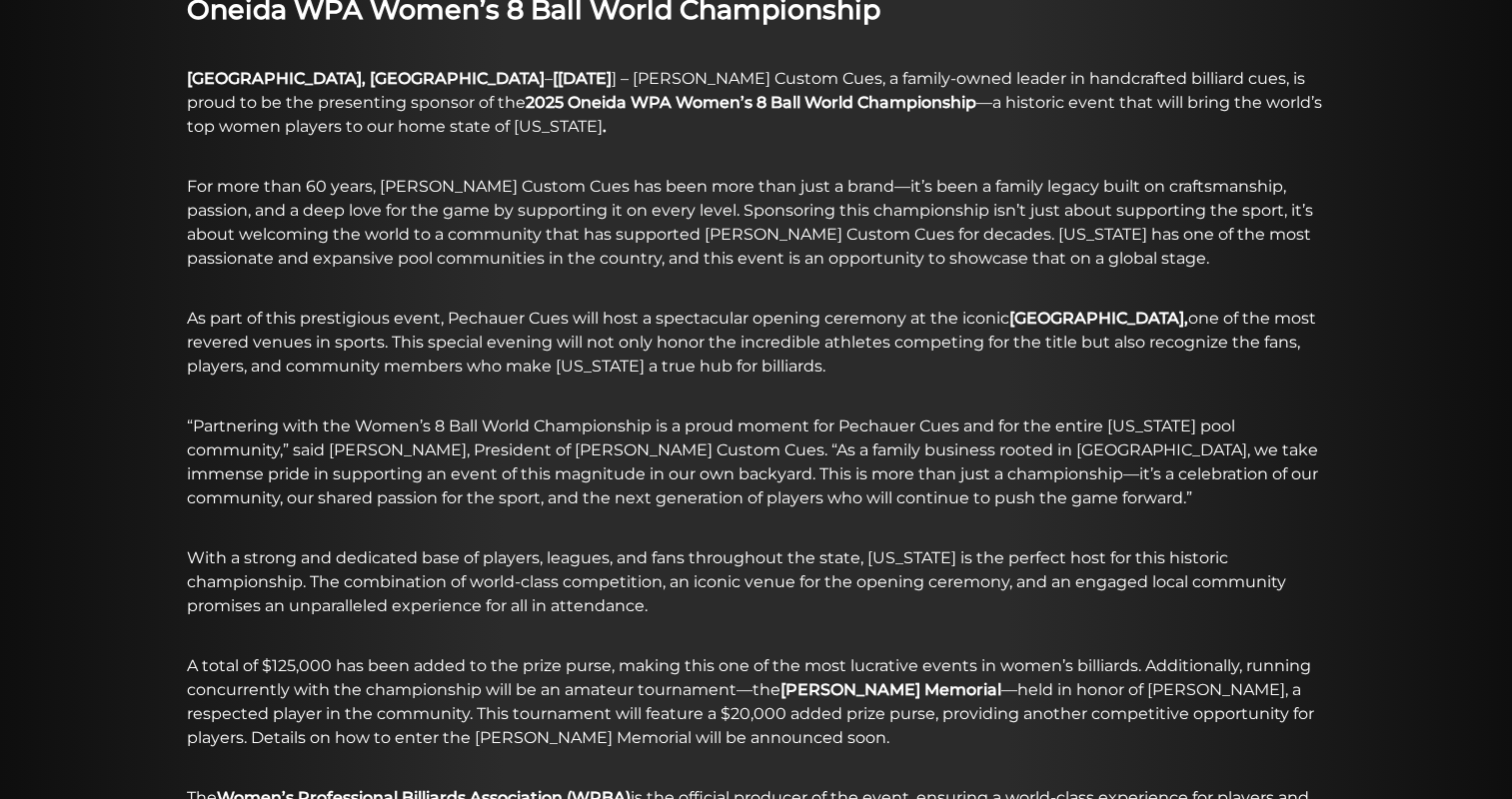 scroll, scrollTop: 714, scrollLeft: 0, axis: vertical 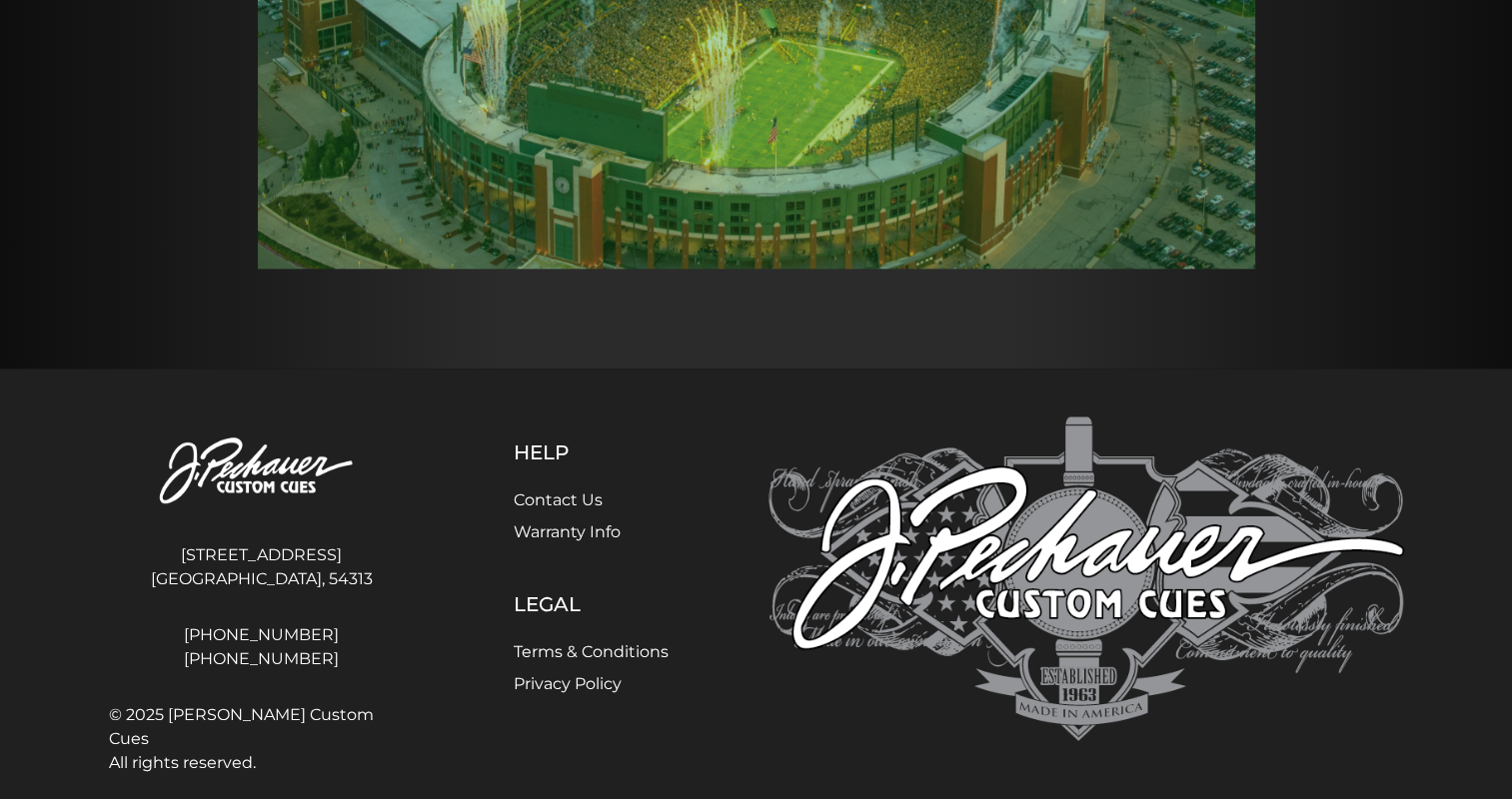 click at bounding box center (1086, 578) 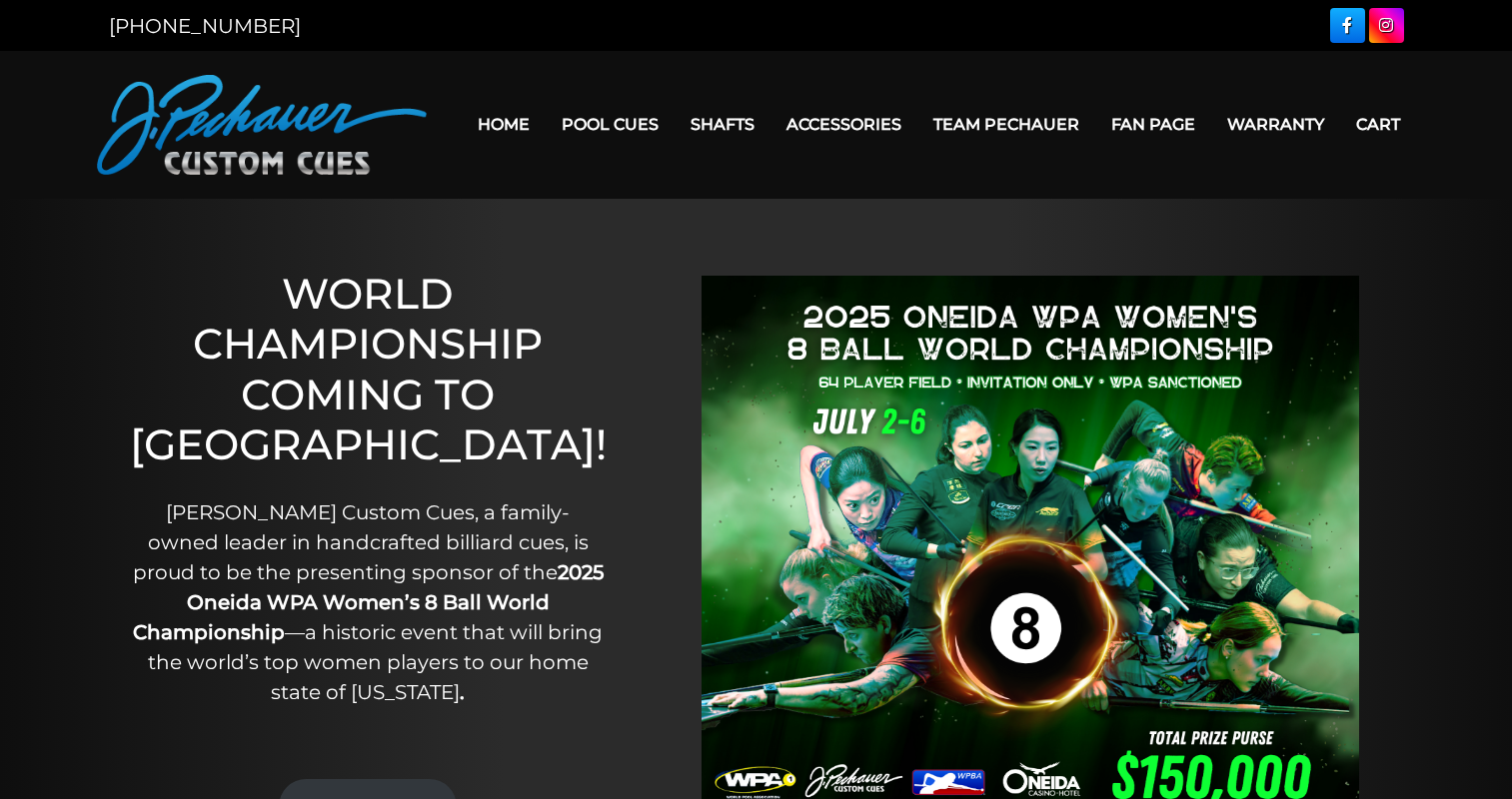 scroll, scrollTop: 0, scrollLeft: 0, axis: both 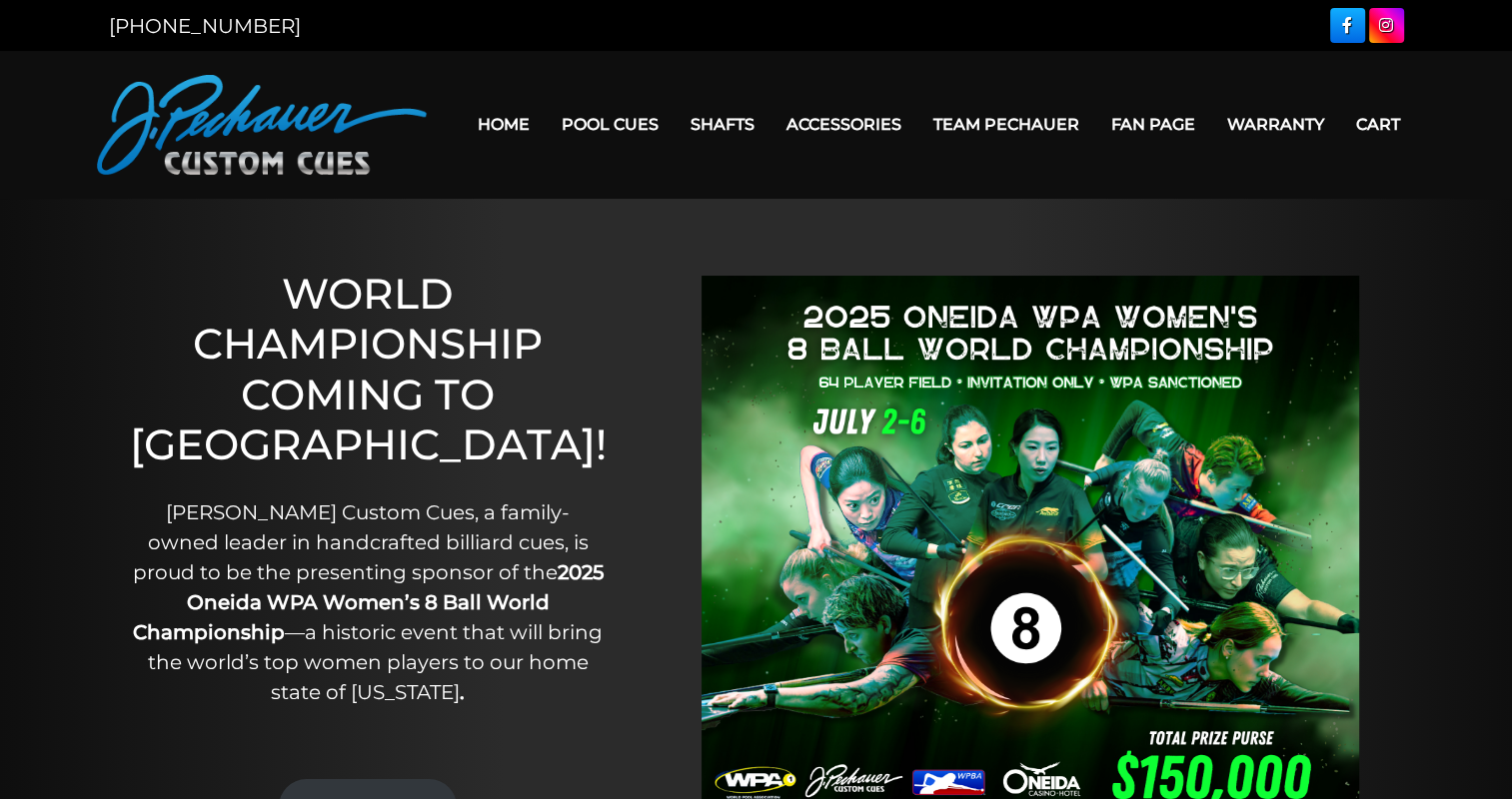 click on "Home" at bounding box center (504, 124) 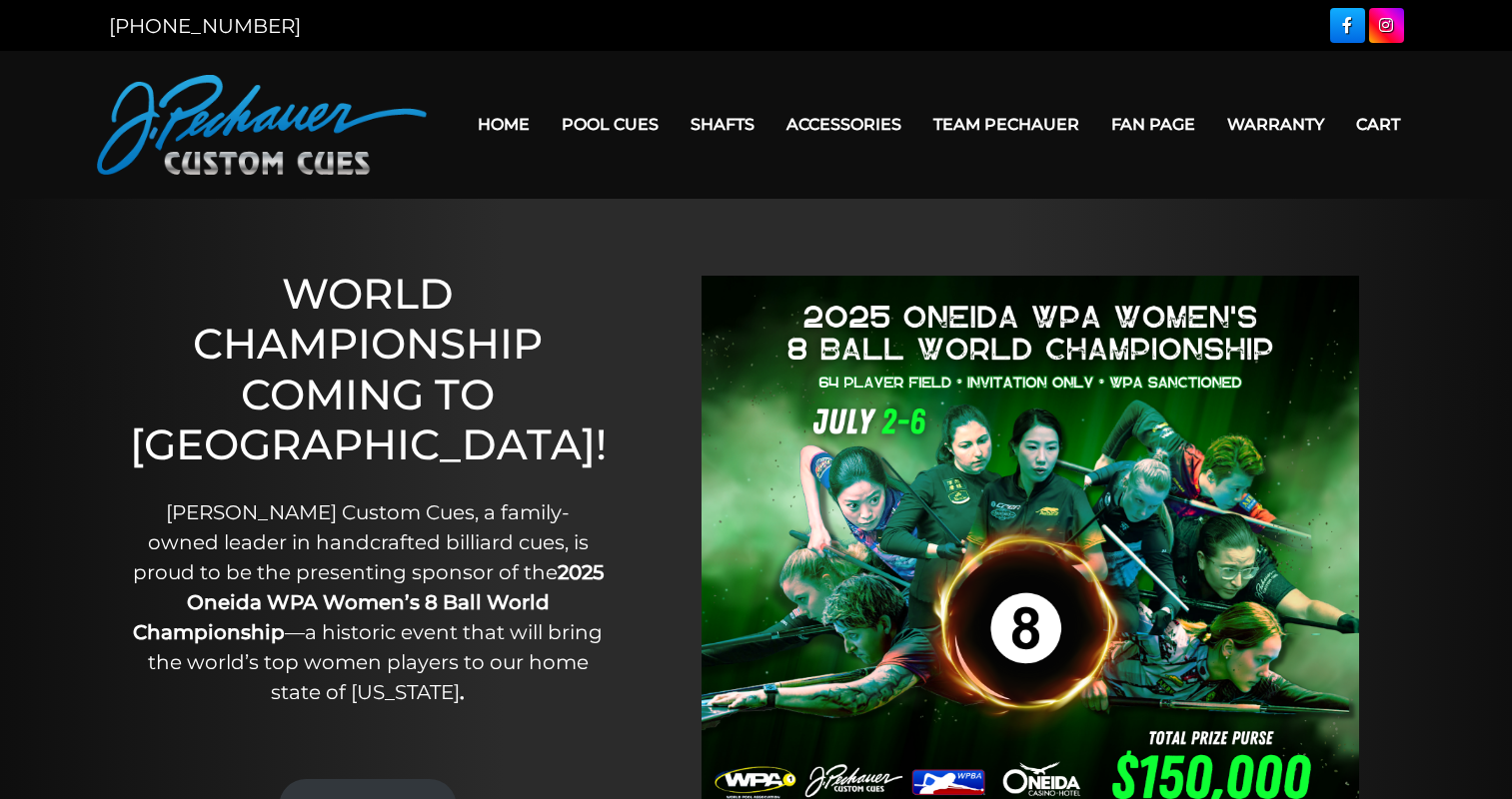 scroll, scrollTop: 0, scrollLeft: 0, axis: both 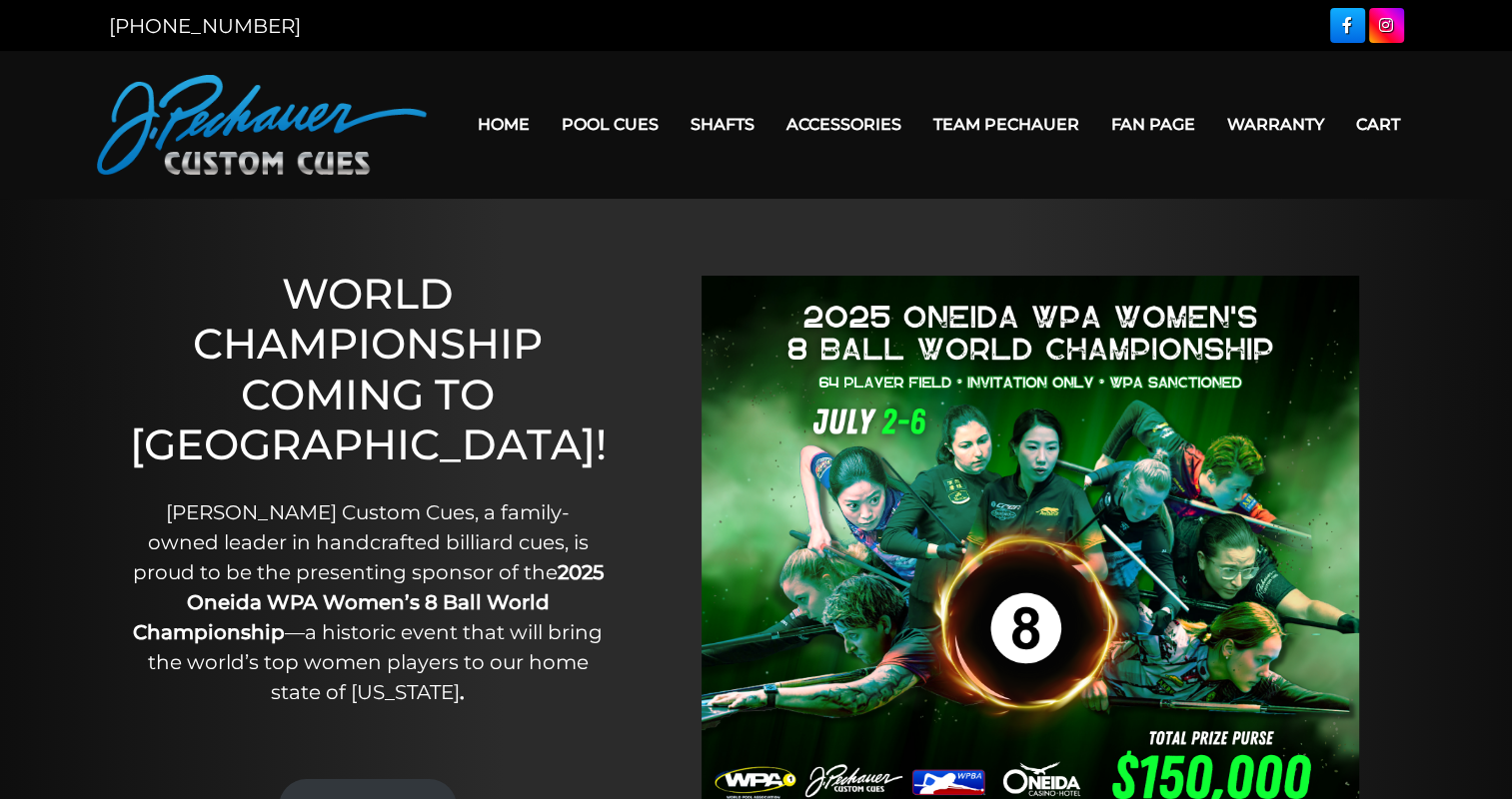 click on "Home" at bounding box center [504, 124] 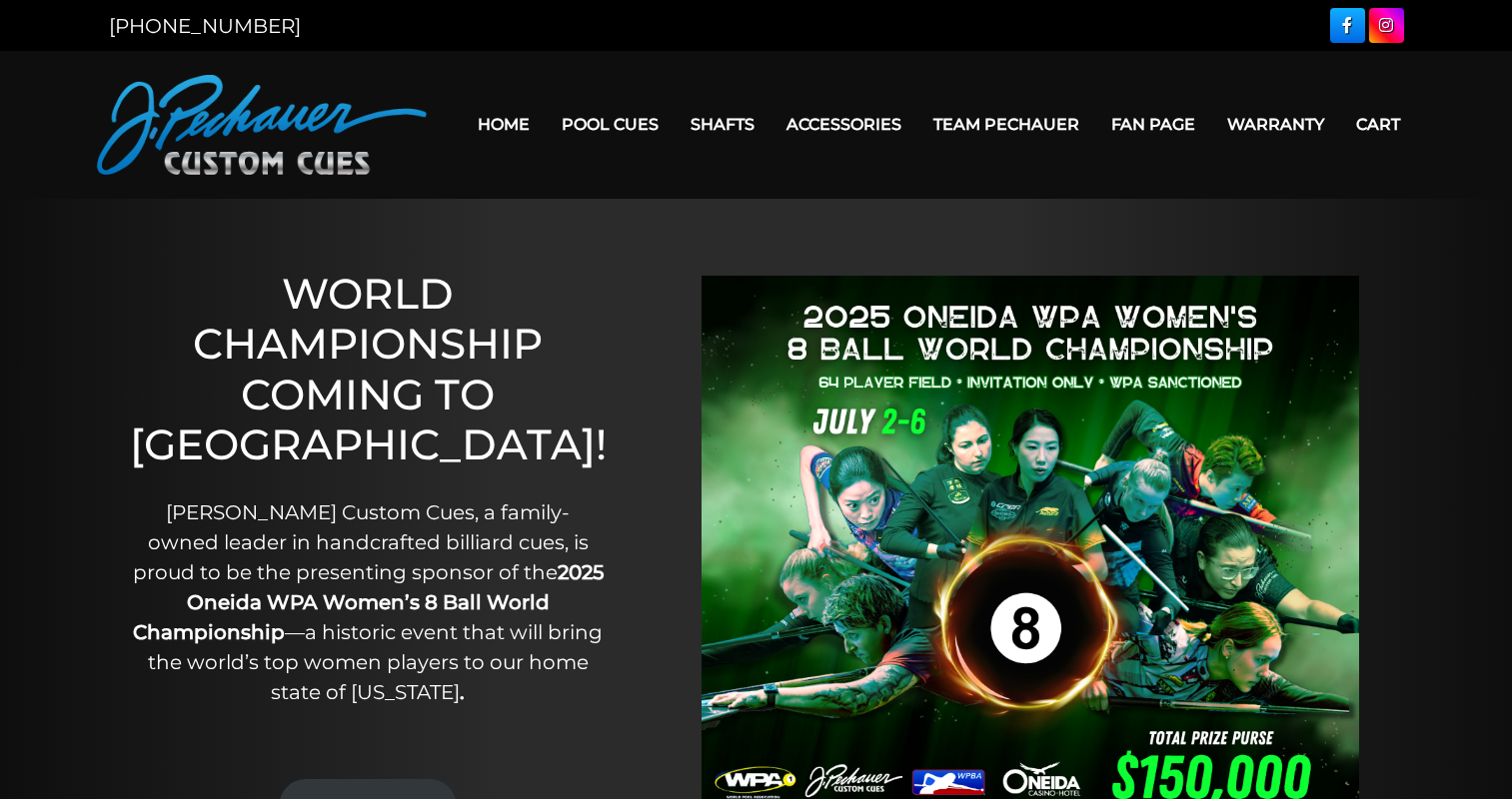 scroll, scrollTop: 0, scrollLeft: 0, axis: both 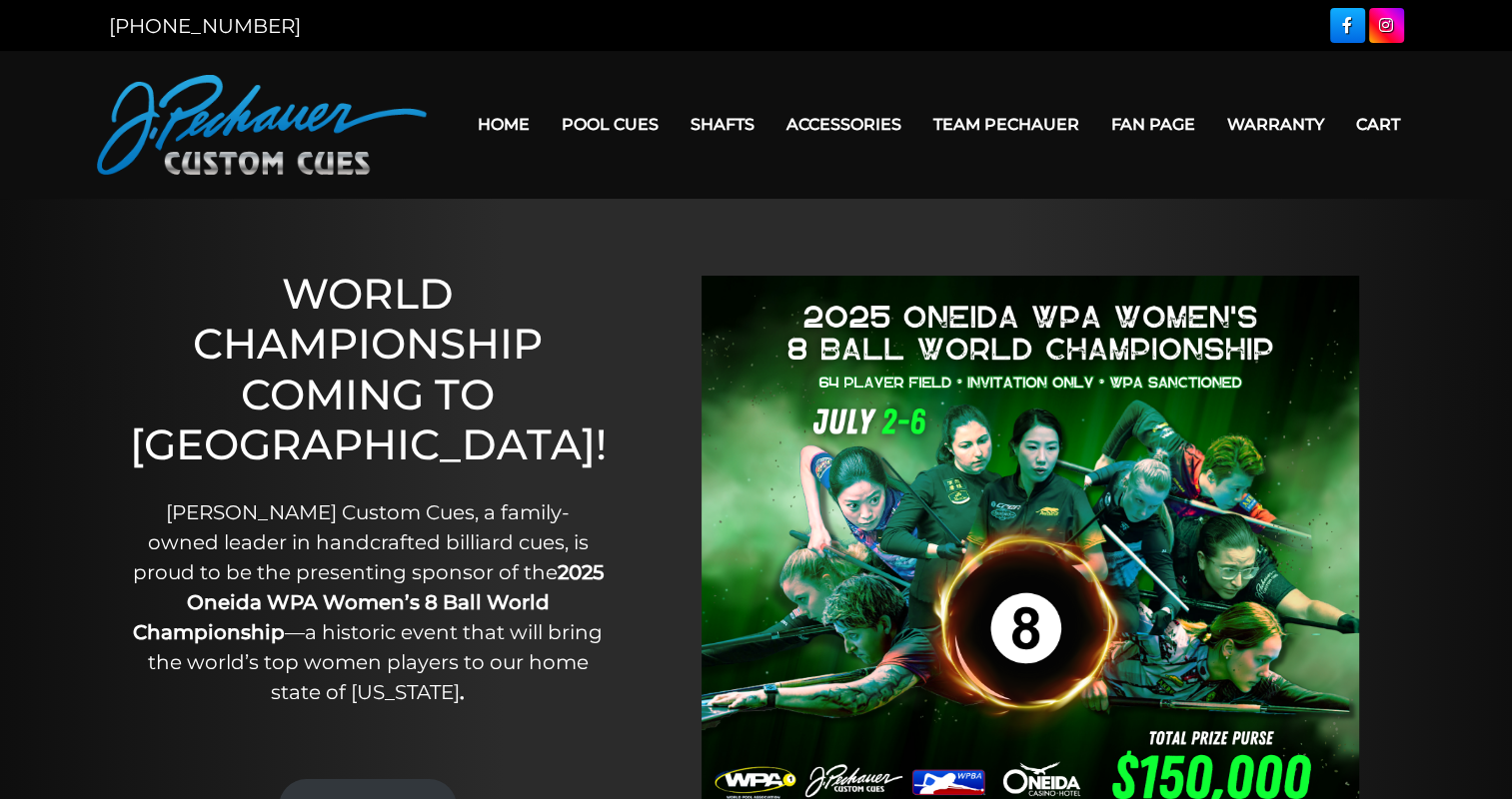click at bounding box center (262, 125) 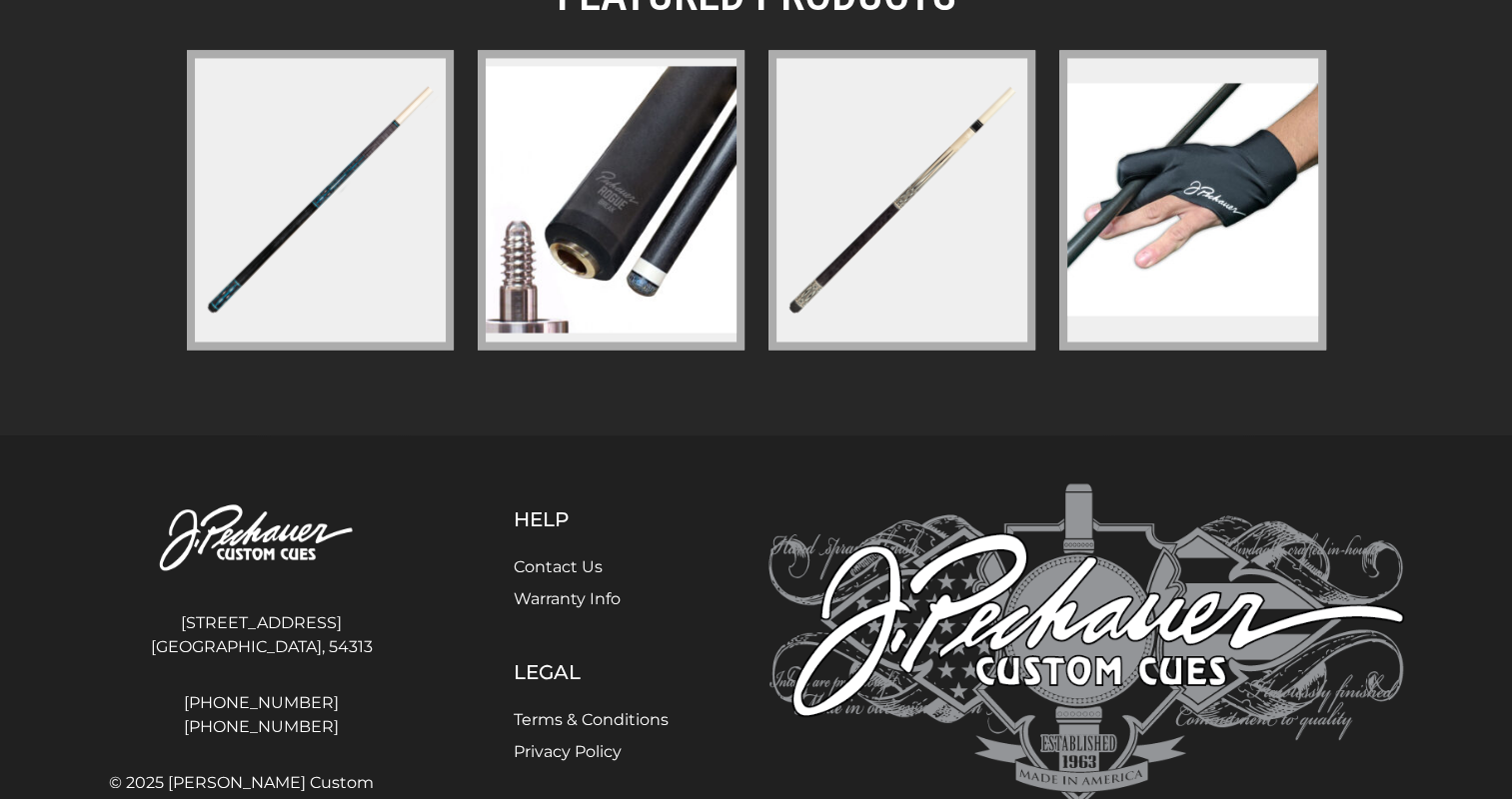 scroll, scrollTop: 3254, scrollLeft: 0, axis: vertical 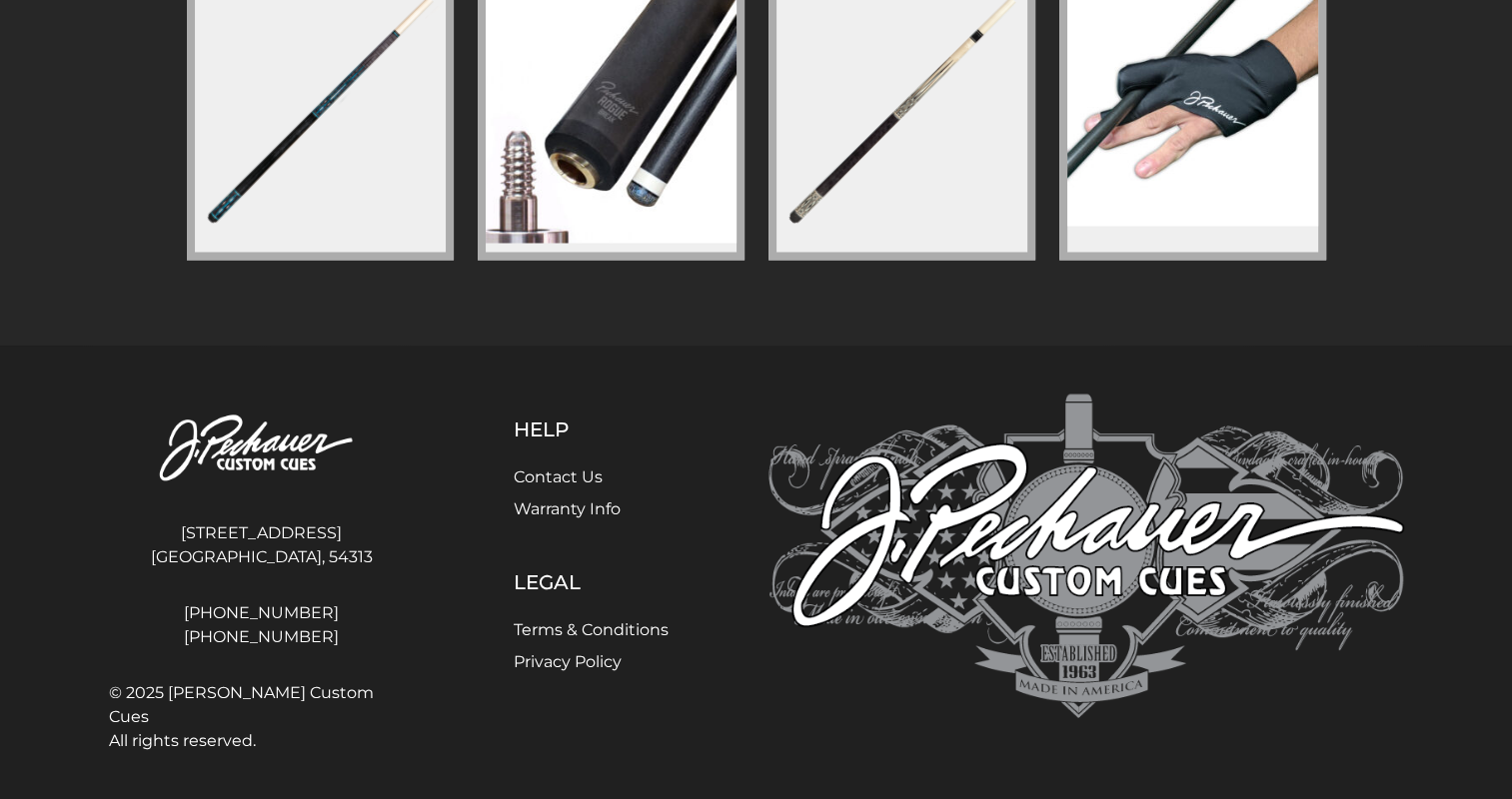 click at bounding box center [262, 448] 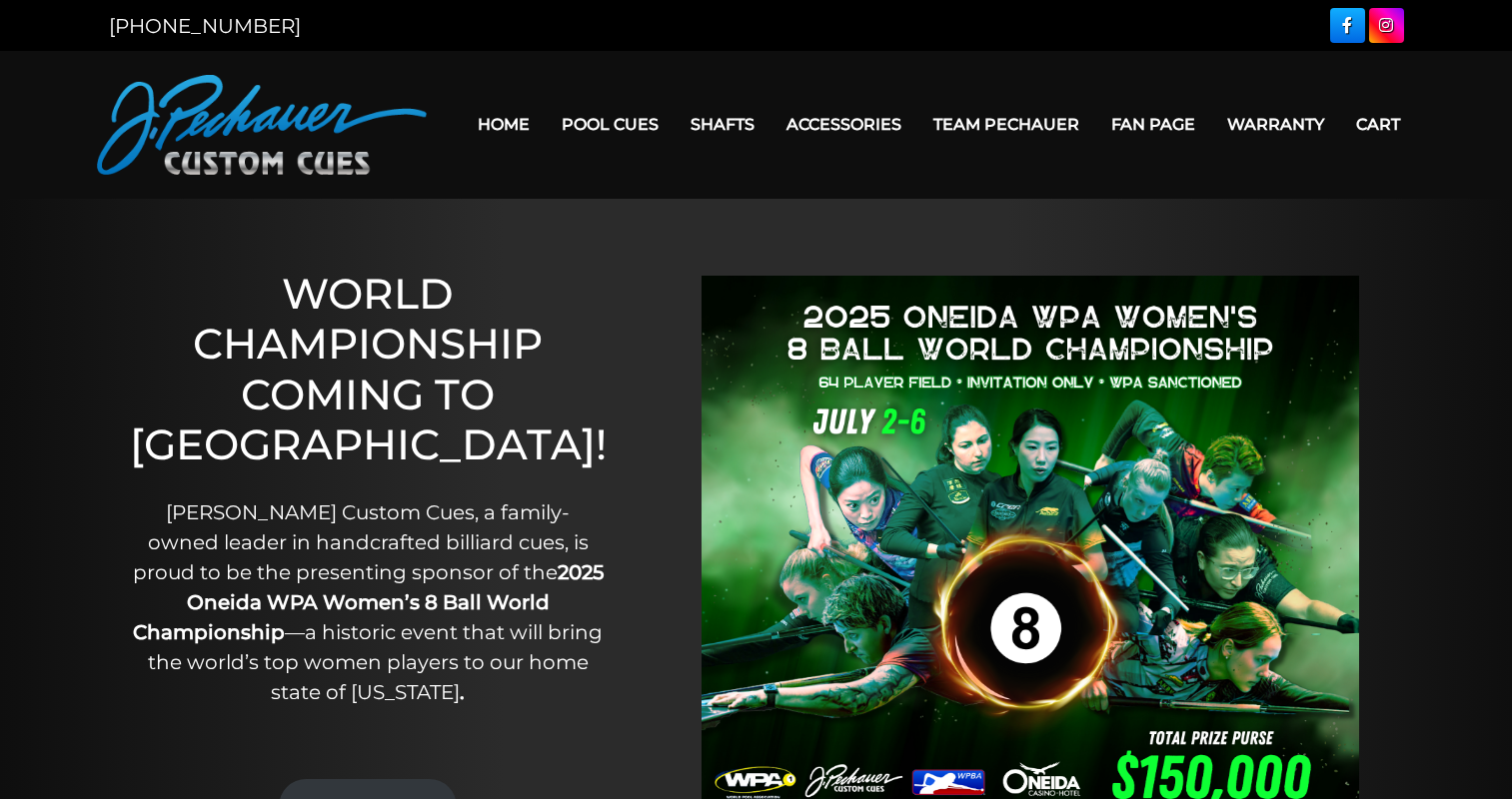 scroll, scrollTop: 0, scrollLeft: 0, axis: both 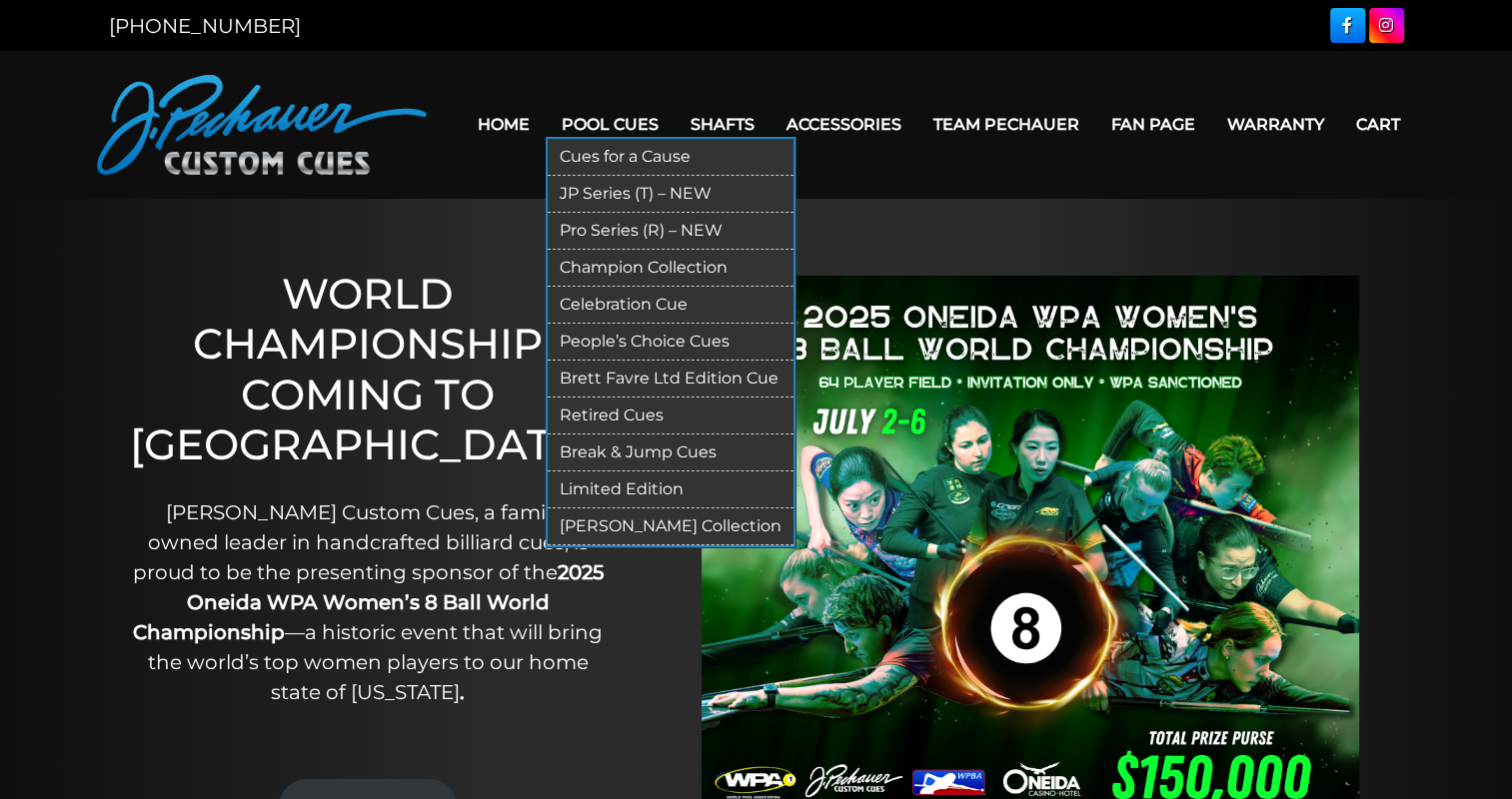 click on "Pool Cues" at bounding box center [610, 124] 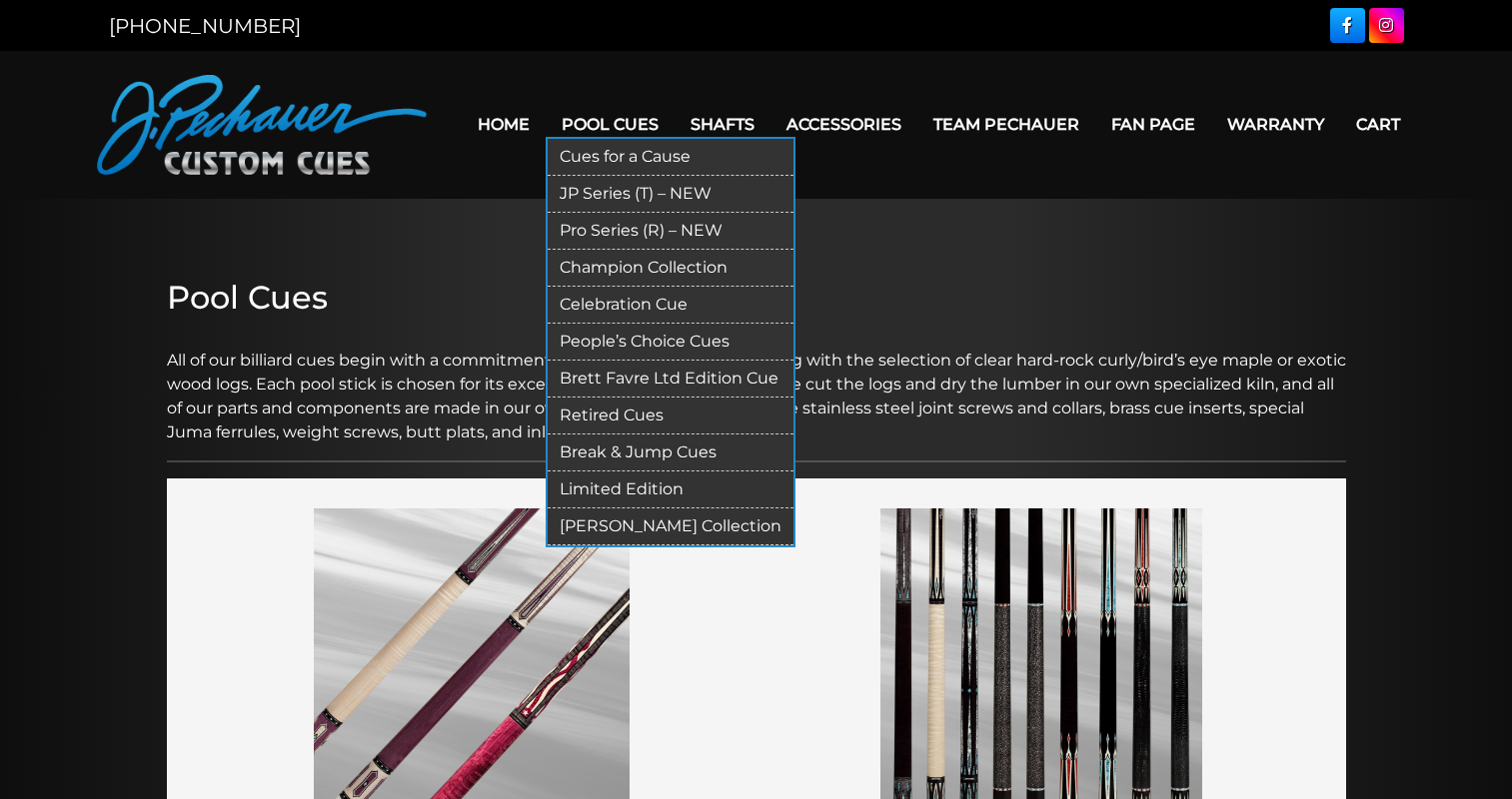 scroll, scrollTop: 0, scrollLeft: 0, axis: both 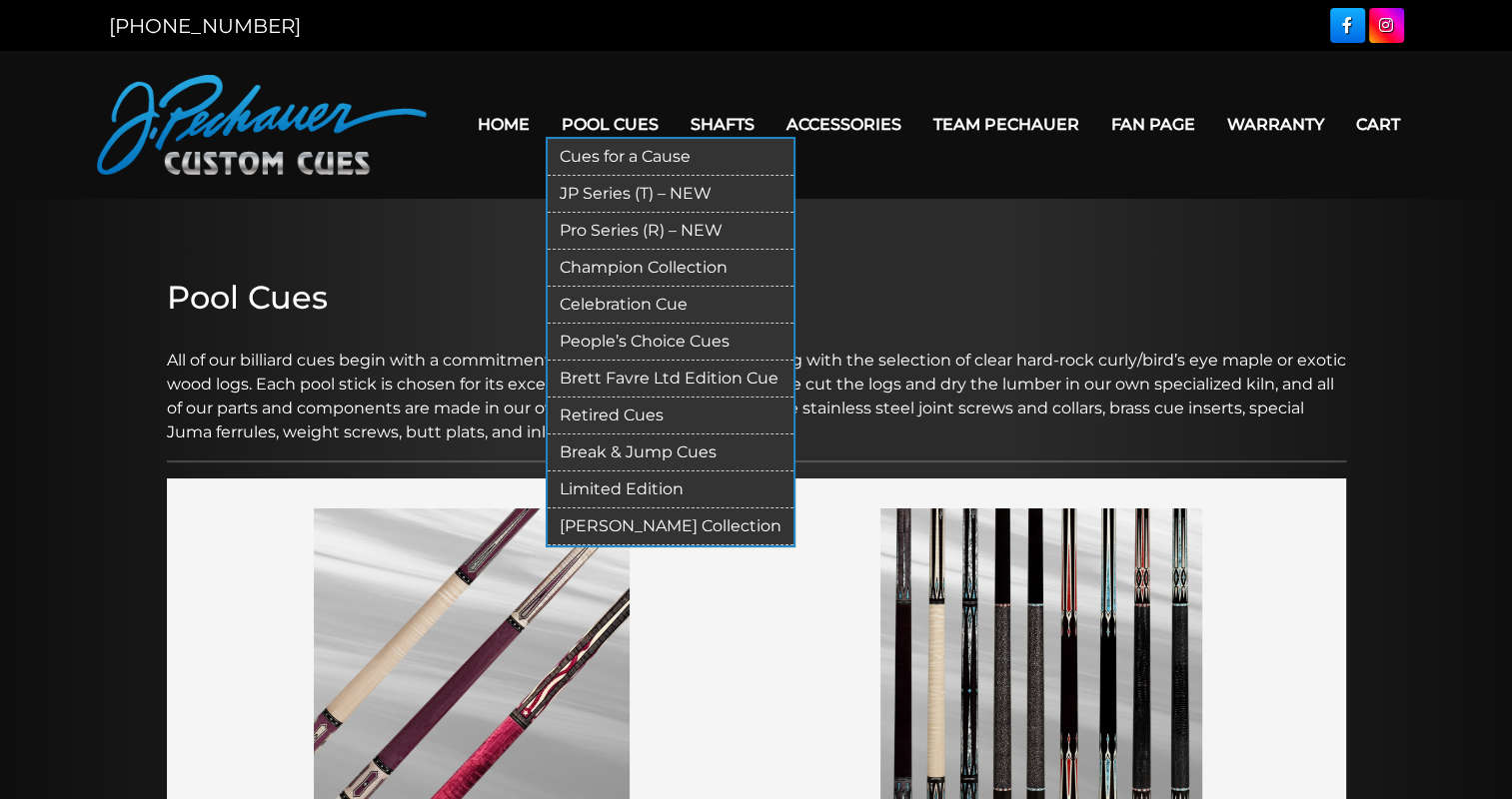 click on "Pro Series (R) – NEW" at bounding box center [671, 231] 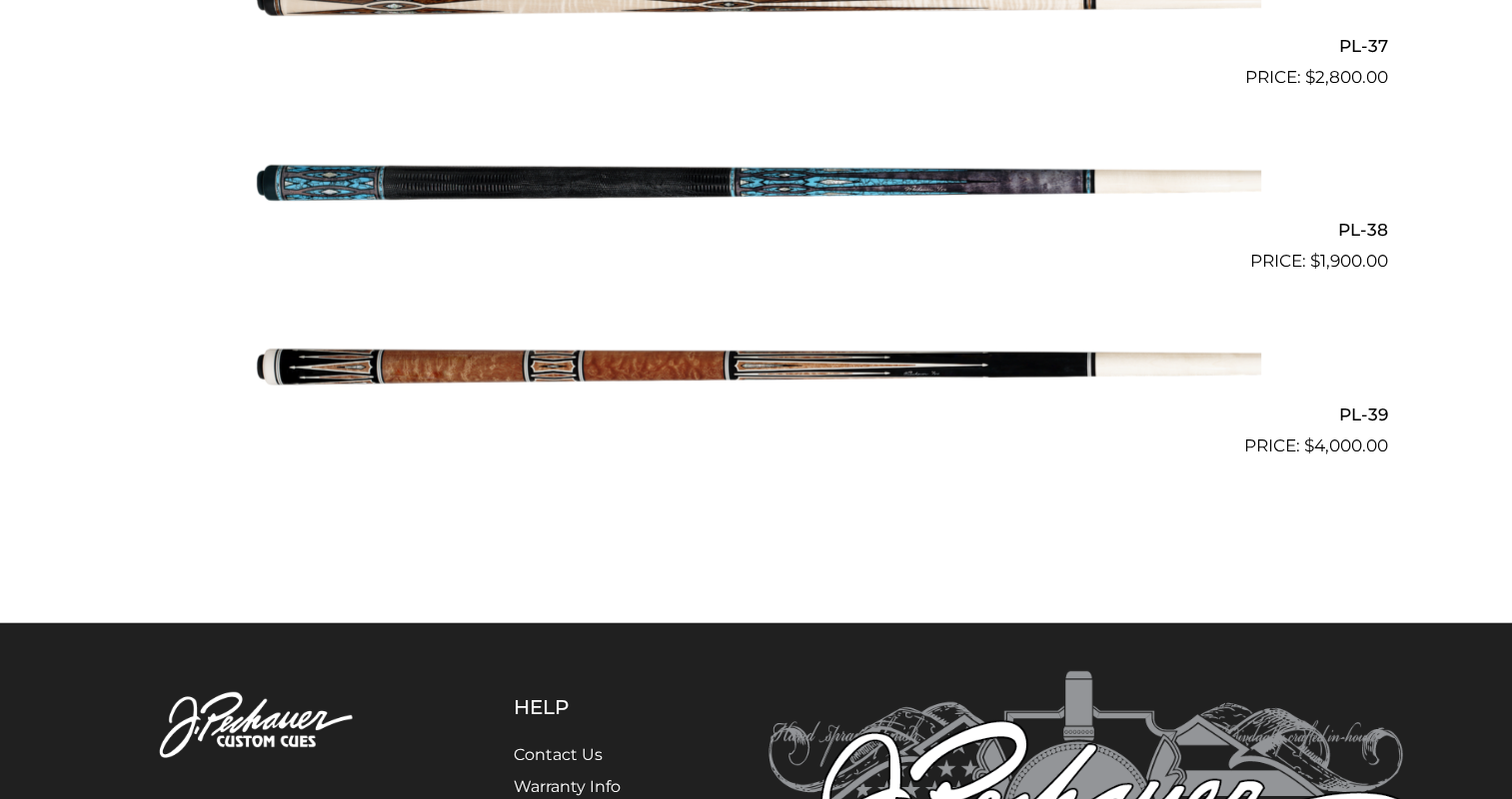 scroll, scrollTop: 5705, scrollLeft: 0, axis: vertical 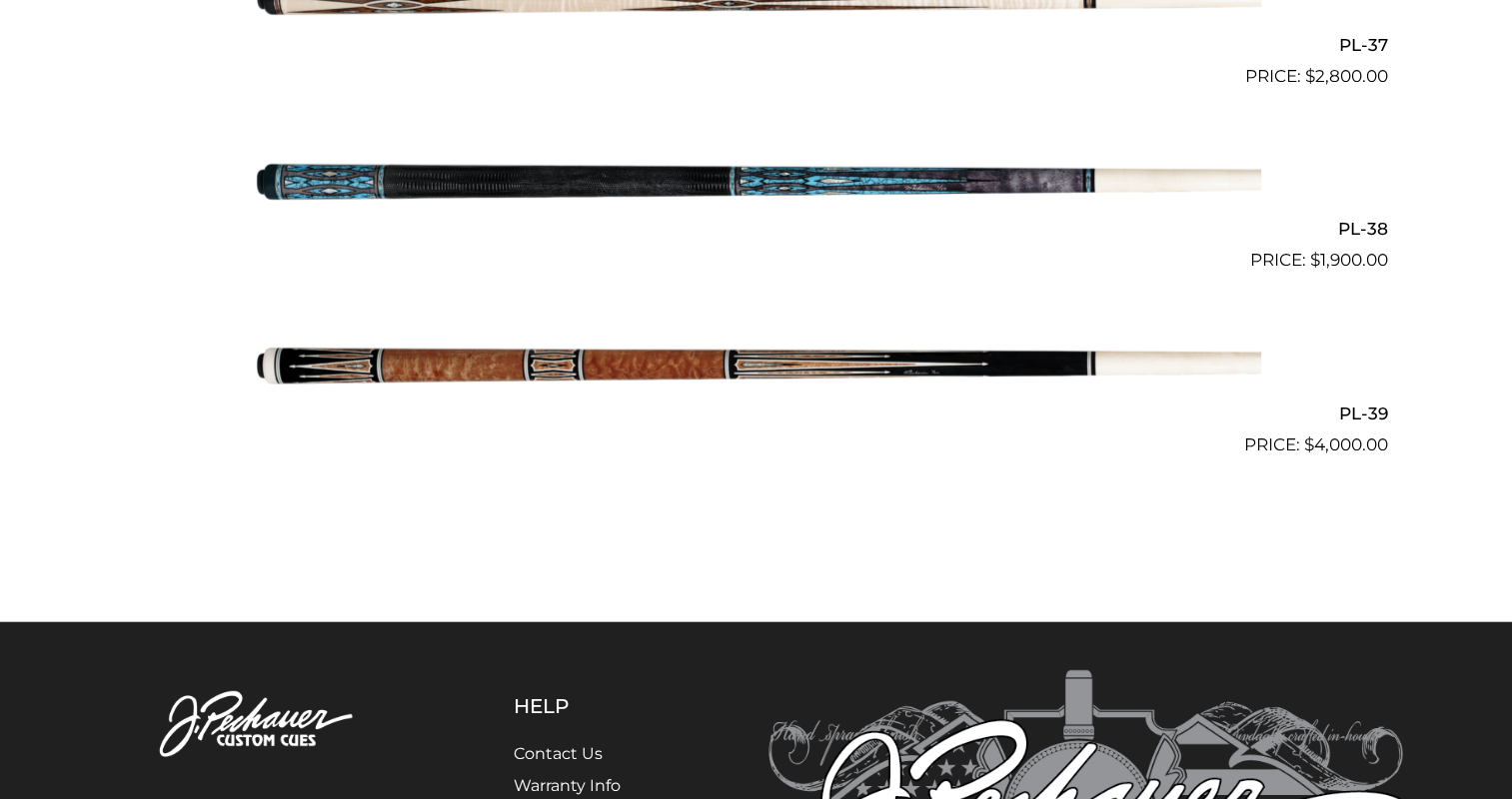 click at bounding box center (756, 366) 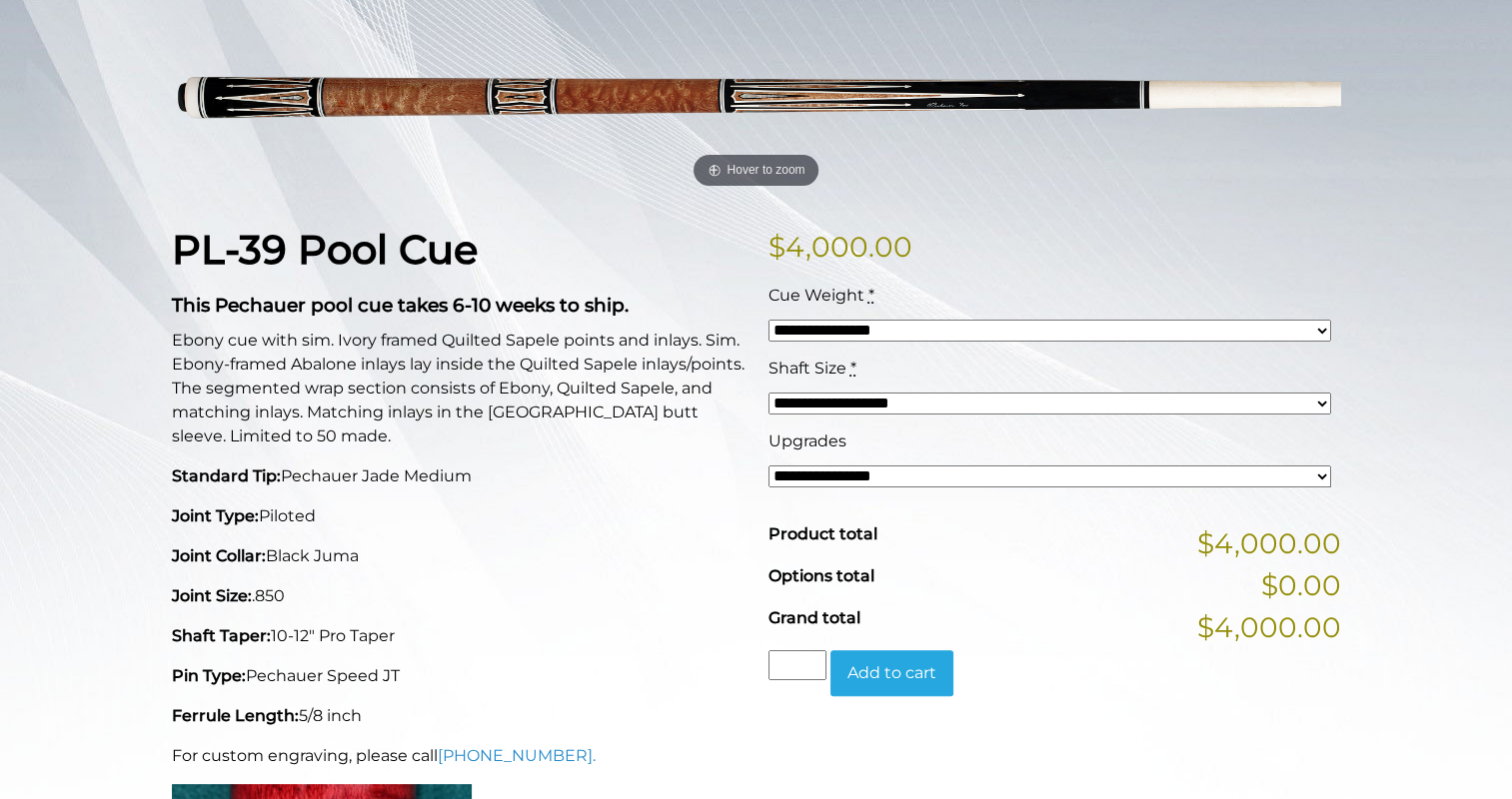 scroll, scrollTop: 305, scrollLeft: 0, axis: vertical 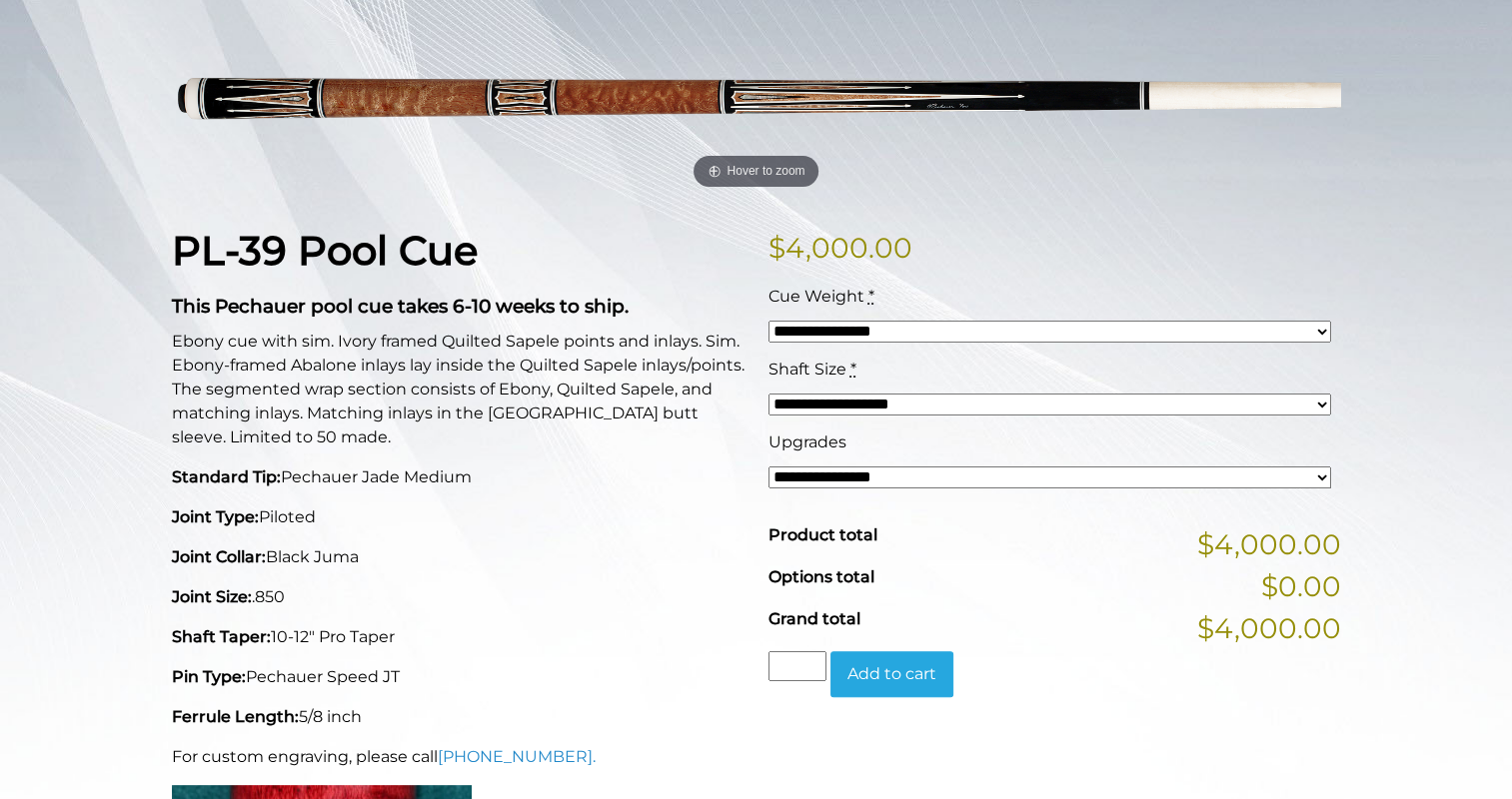 click on "**********" at bounding box center (1049, 332) 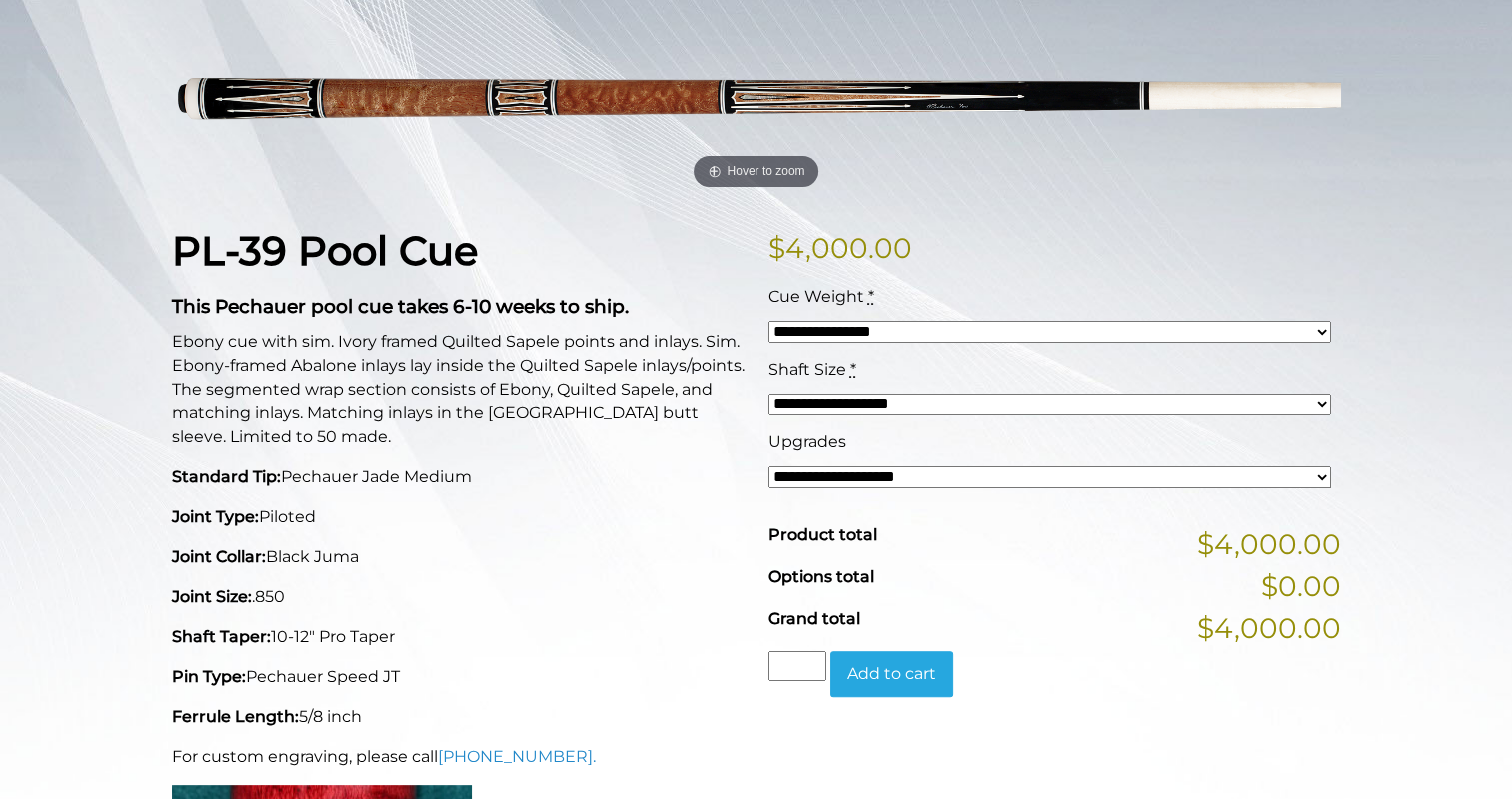 click on "**********" at bounding box center [1049, 477] 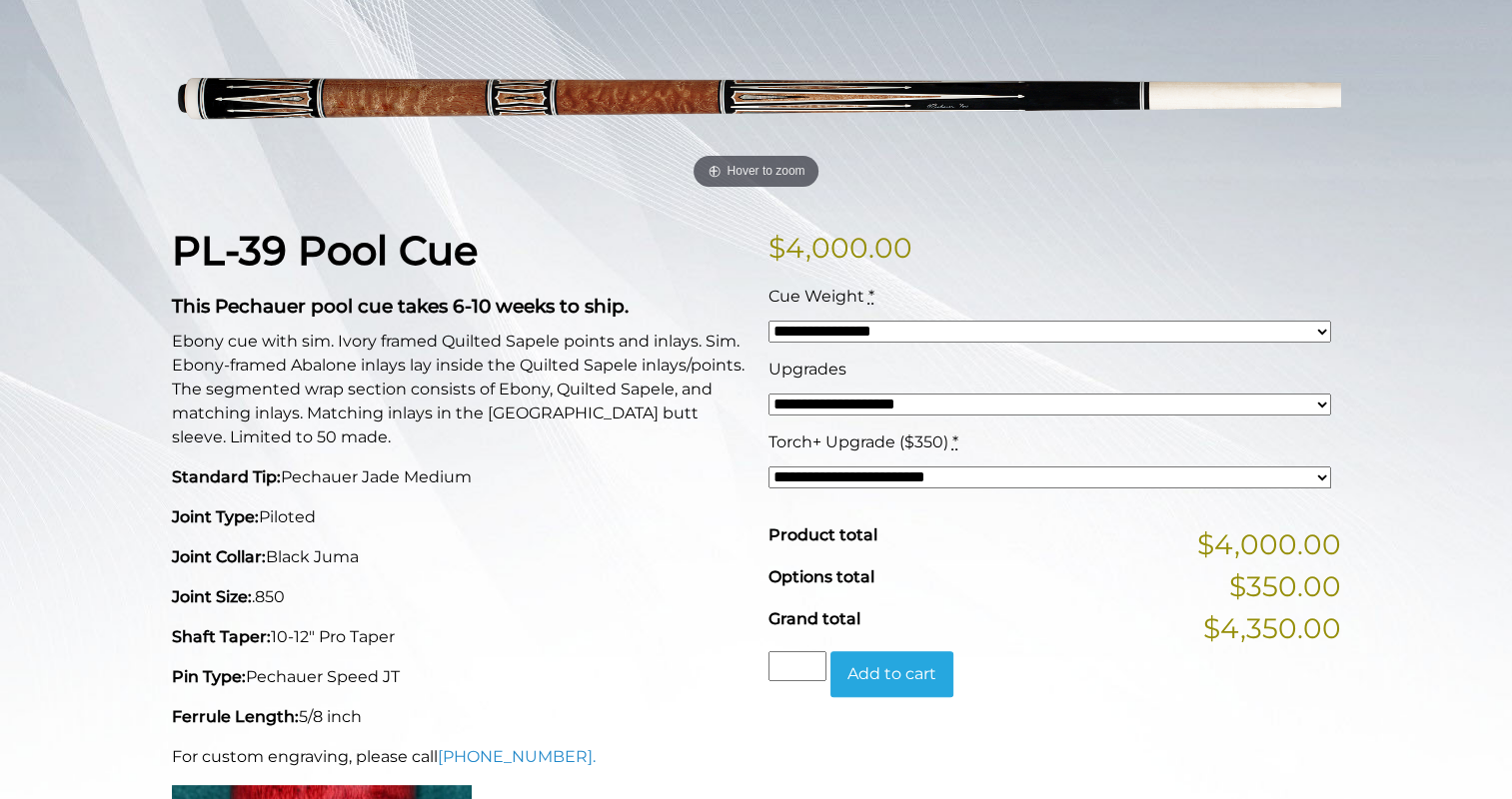 scroll, scrollTop: 0, scrollLeft: 0, axis: both 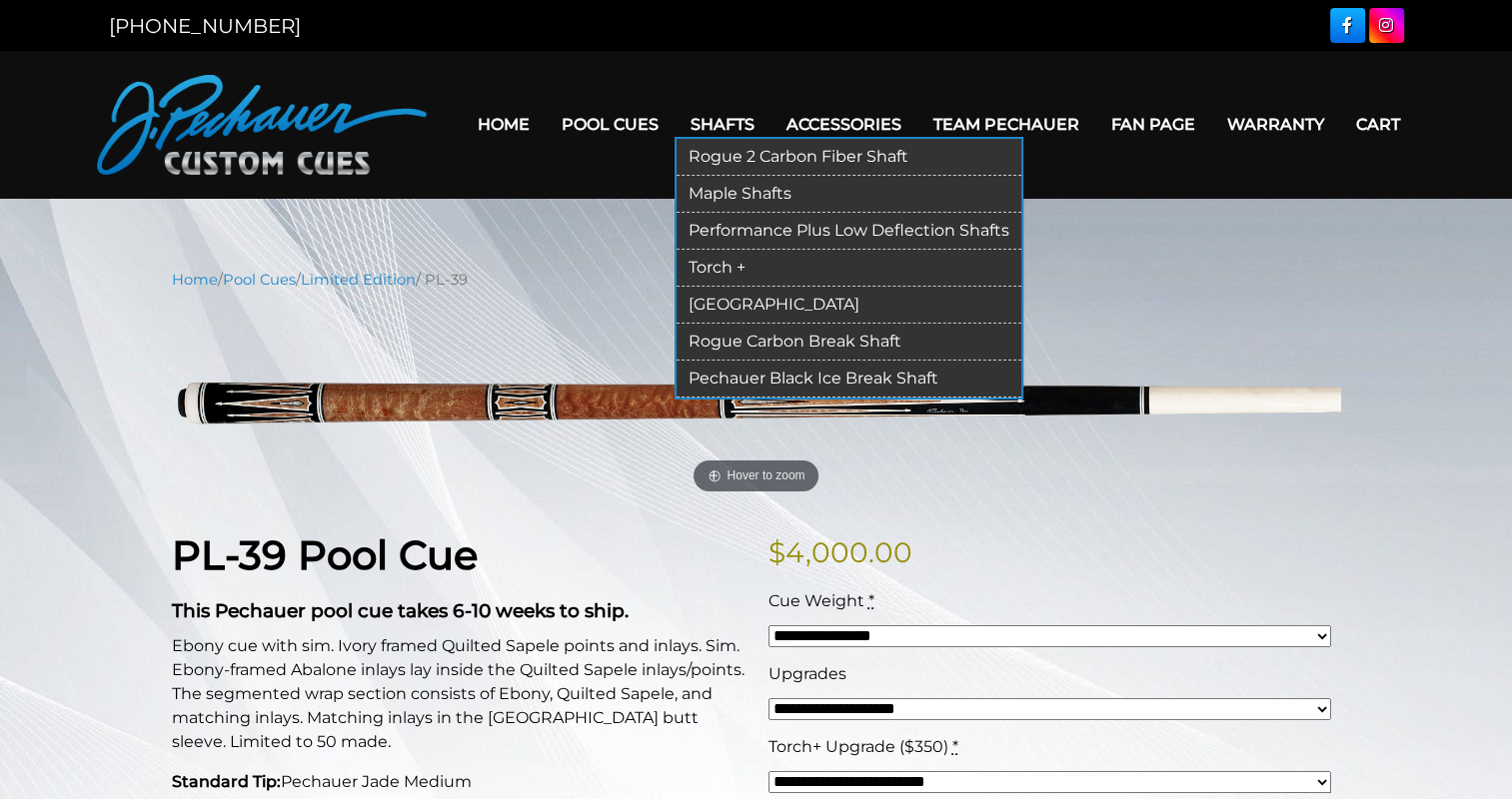 click on "Torch +" at bounding box center (848, 268) 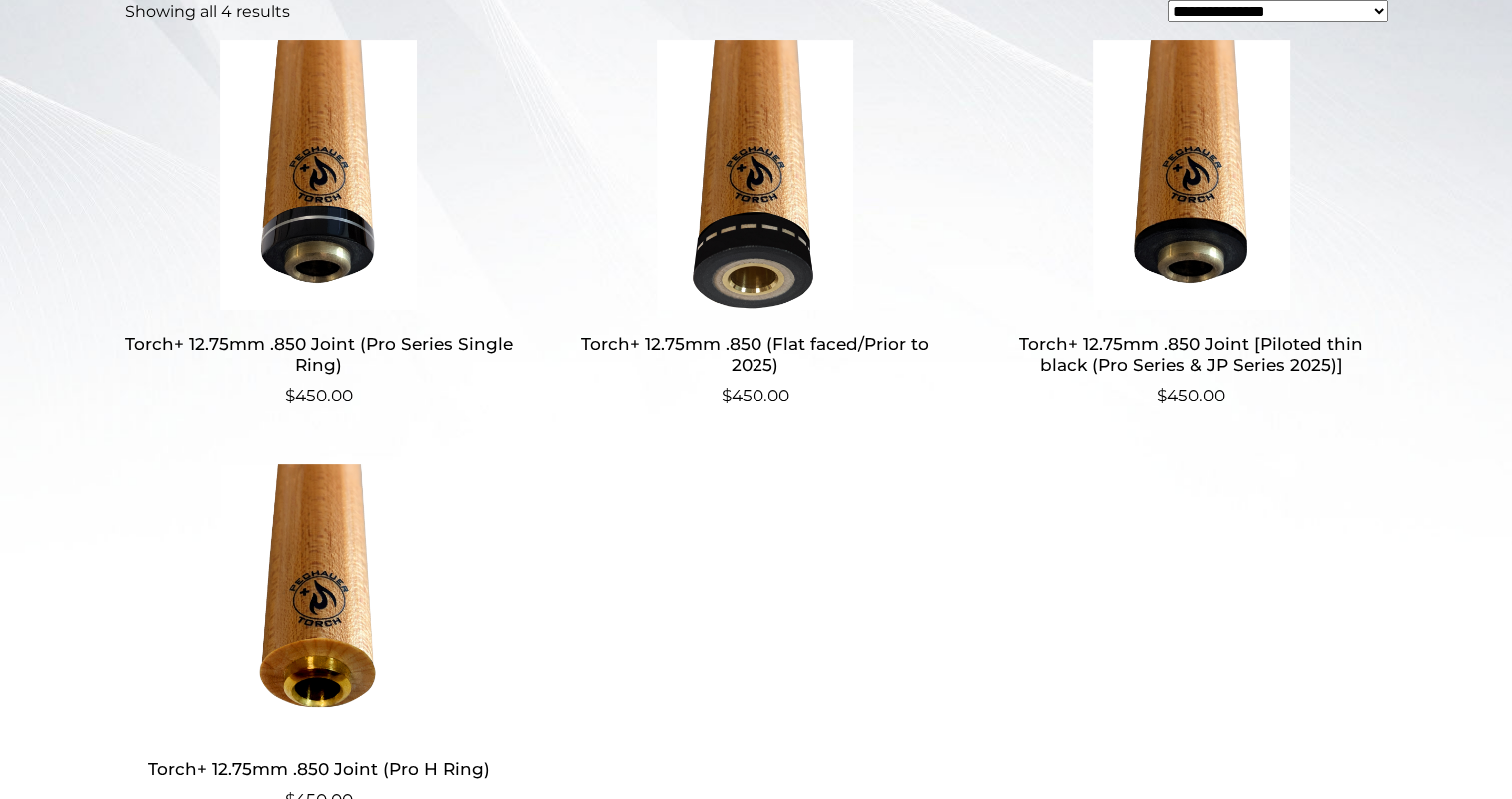 scroll, scrollTop: 0, scrollLeft: 0, axis: both 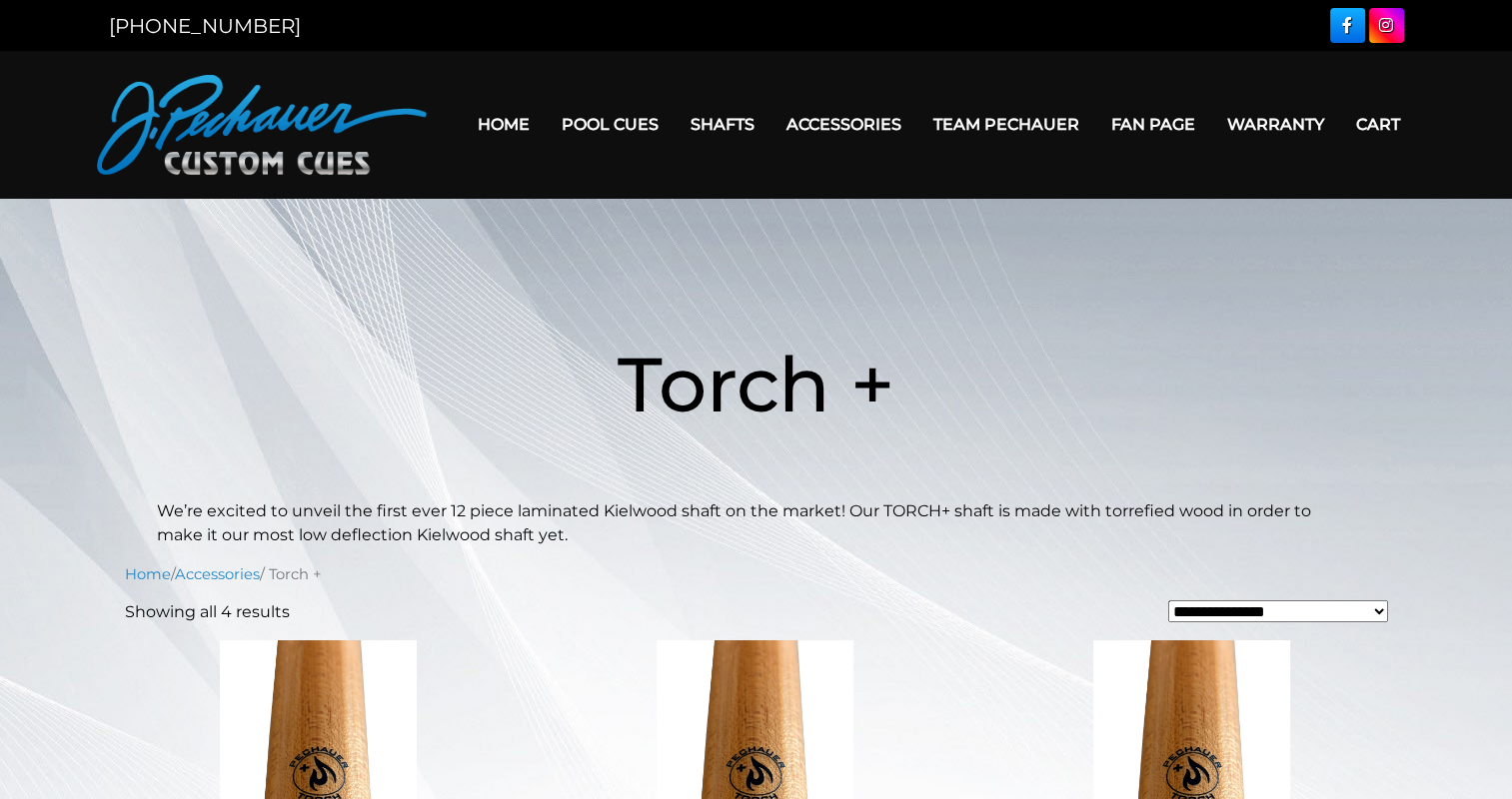 click on "Team Pechauer" at bounding box center [1006, 124] 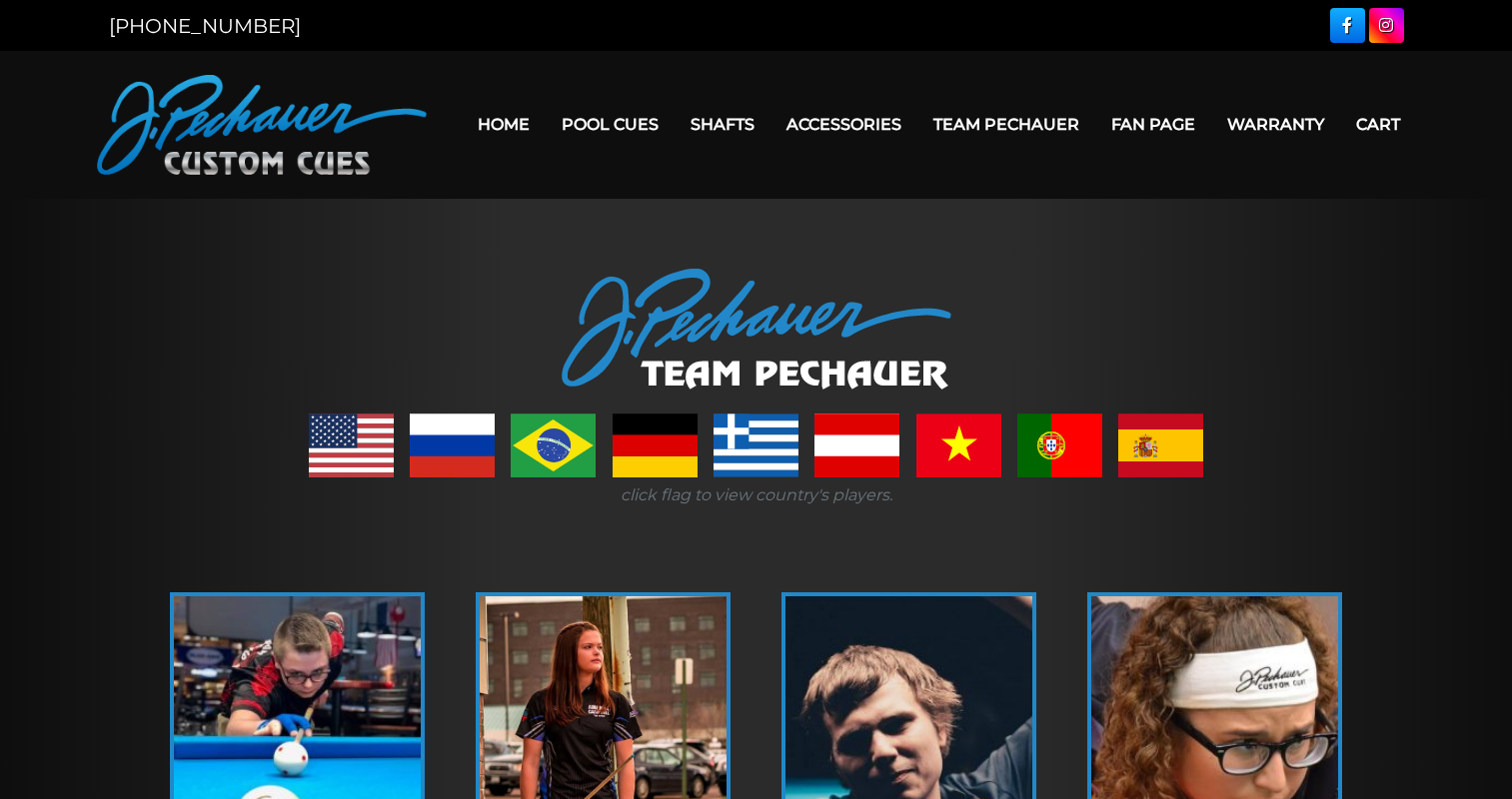 scroll, scrollTop: 0, scrollLeft: 0, axis: both 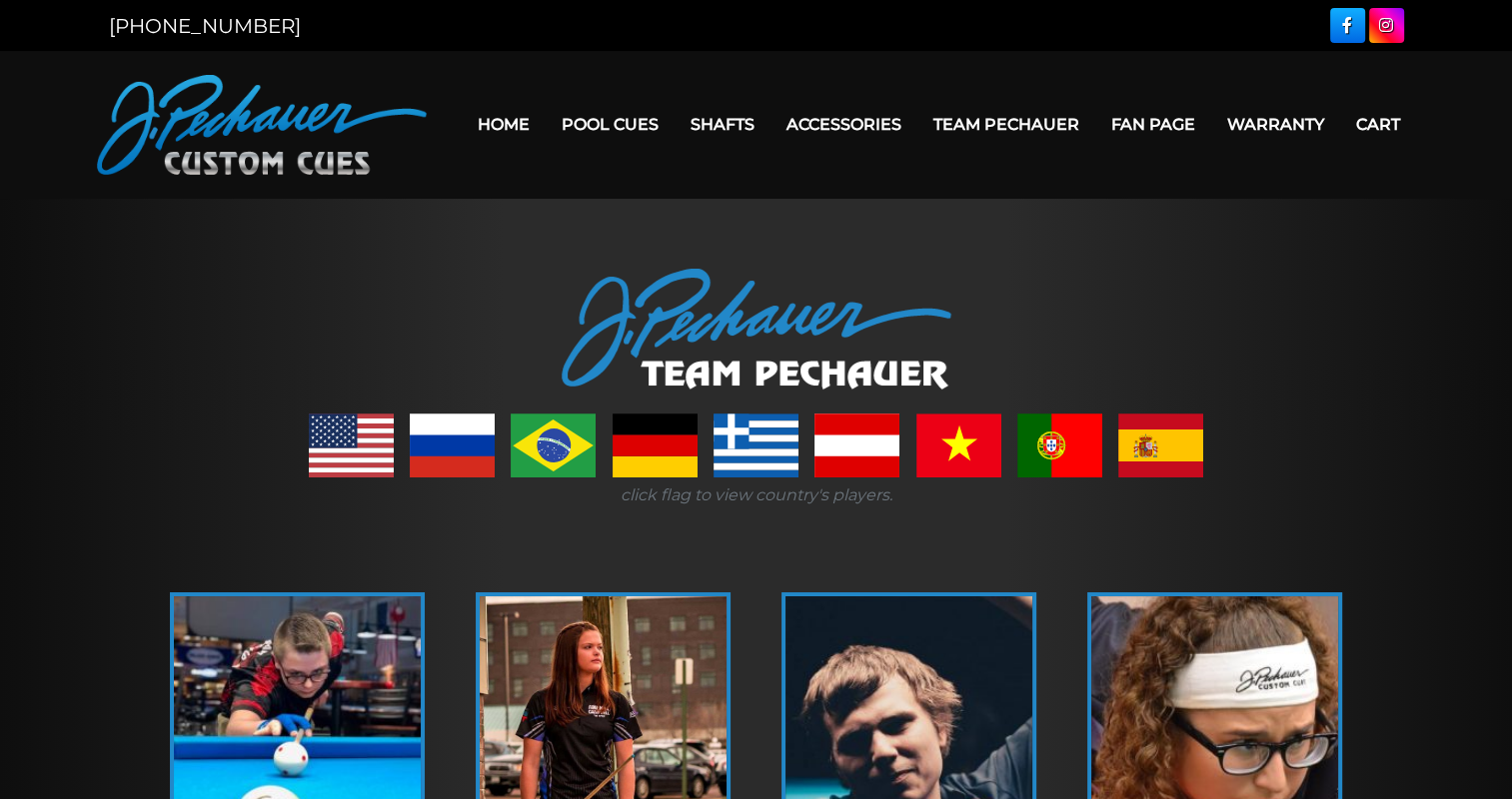 click at bounding box center (351, 445) 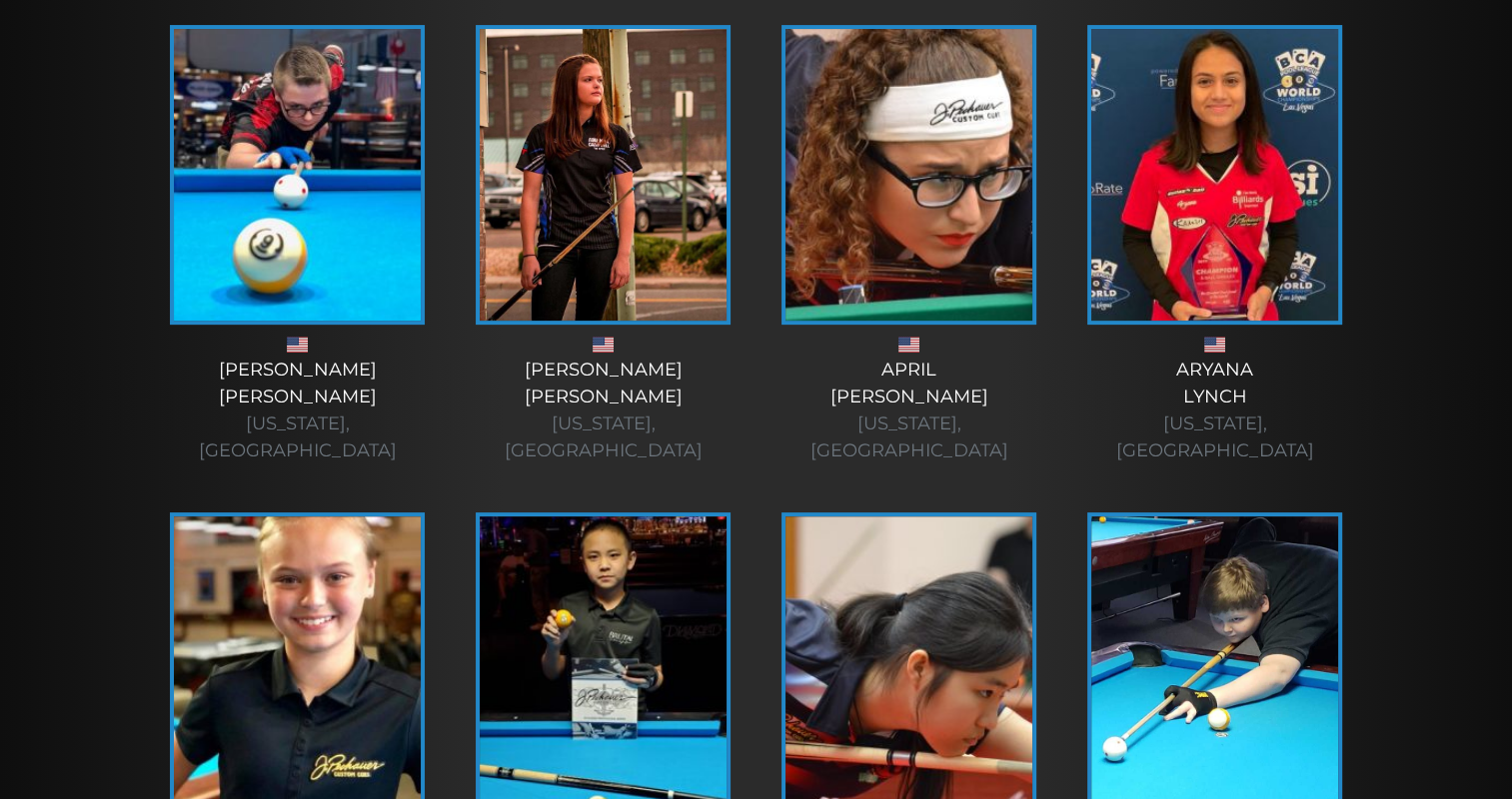scroll, scrollTop: 0, scrollLeft: 0, axis: both 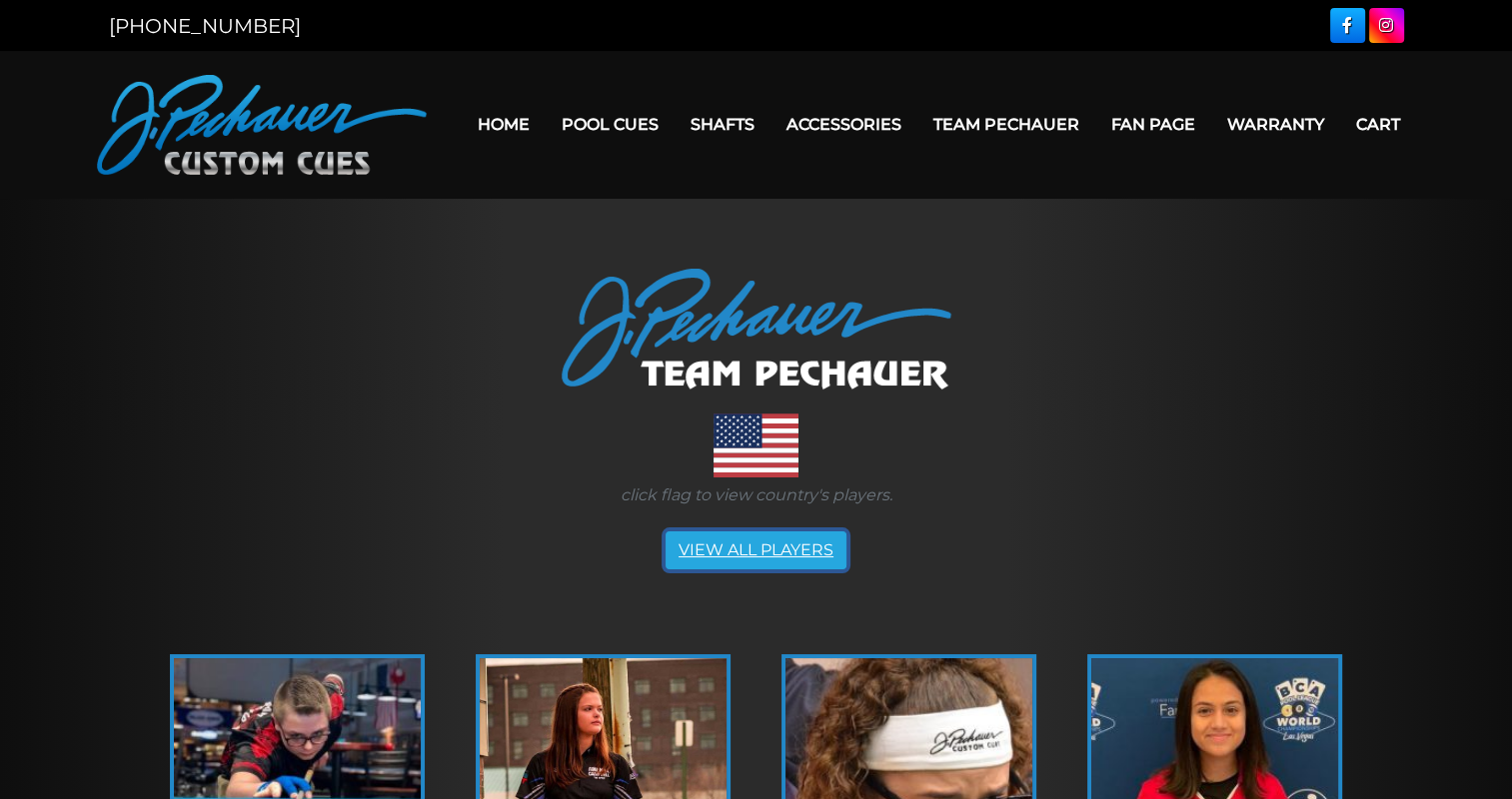 click on "VIEW ALL PLAYERS" at bounding box center (756, 550) 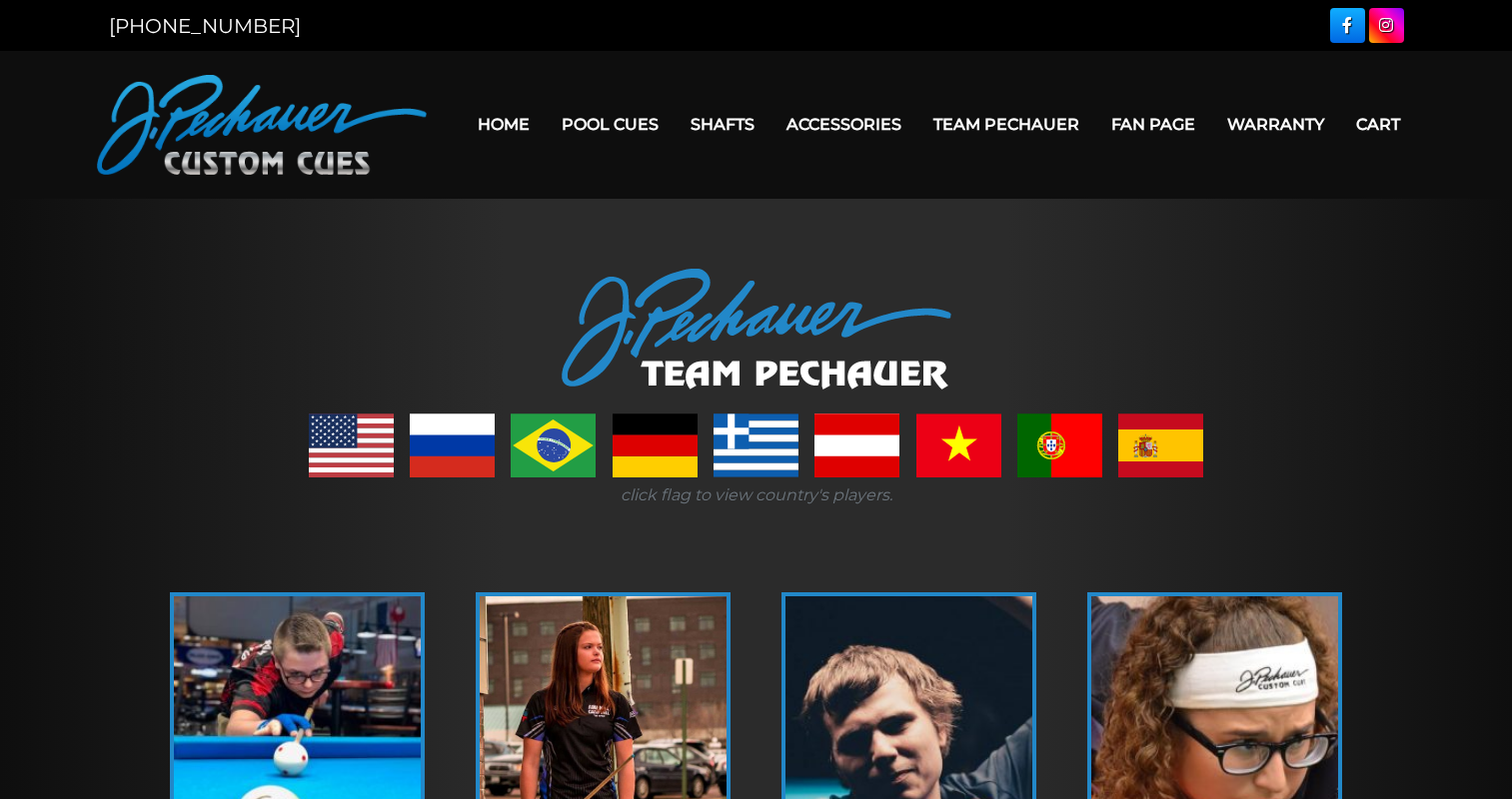 scroll, scrollTop: 0, scrollLeft: 0, axis: both 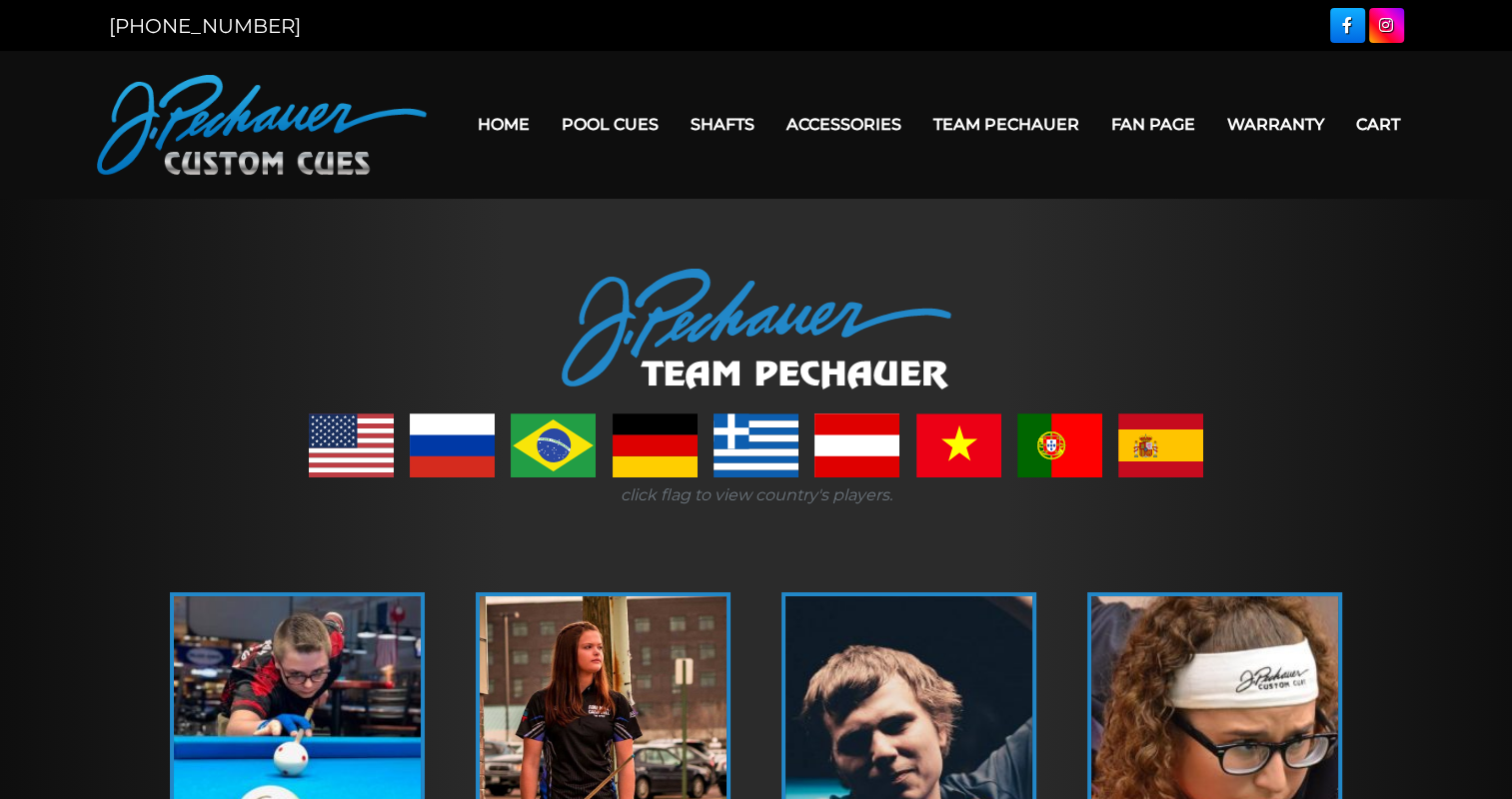 click at bounding box center (553, 445) 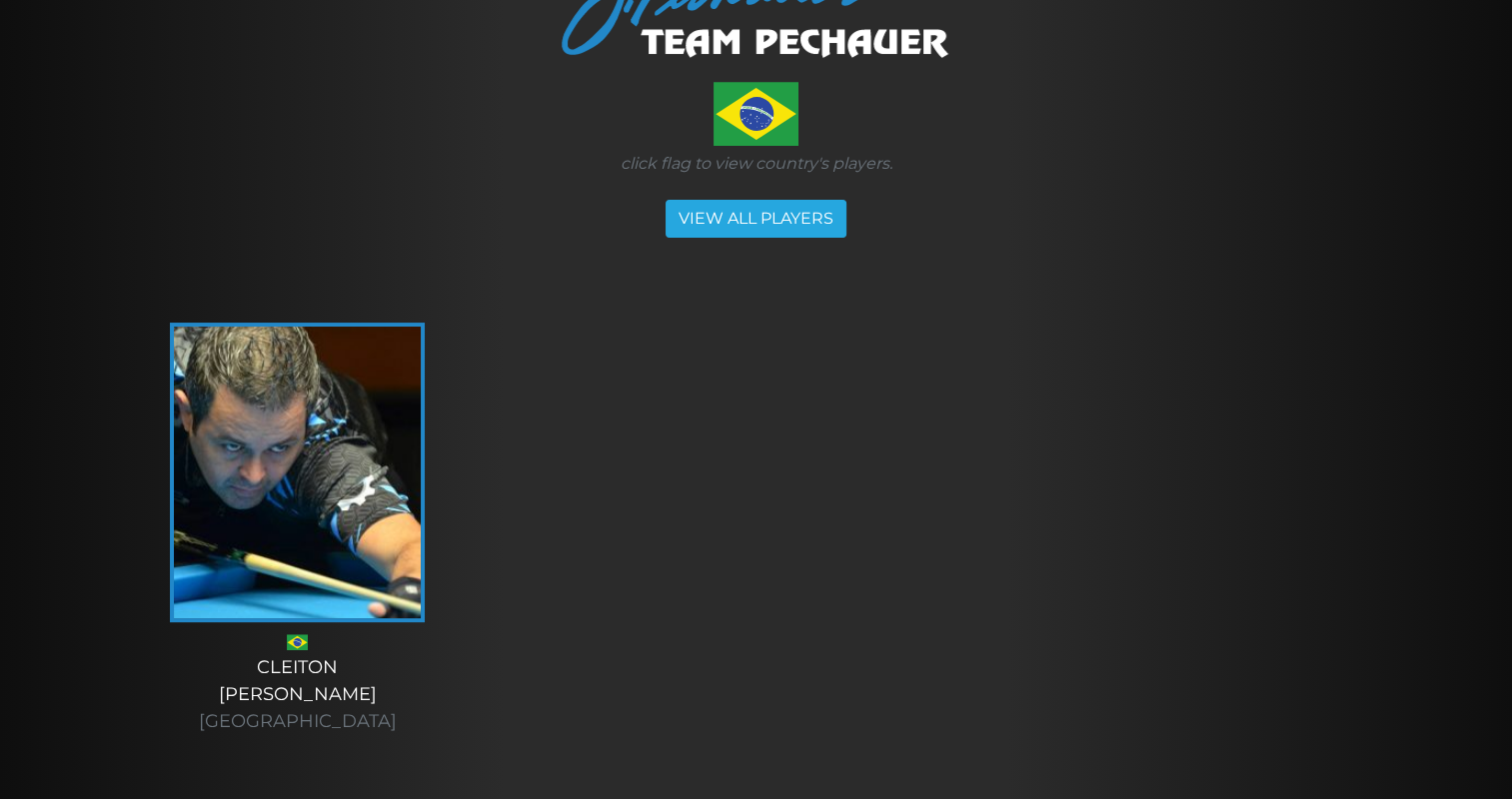 scroll, scrollTop: 0, scrollLeft: 0, axis: both 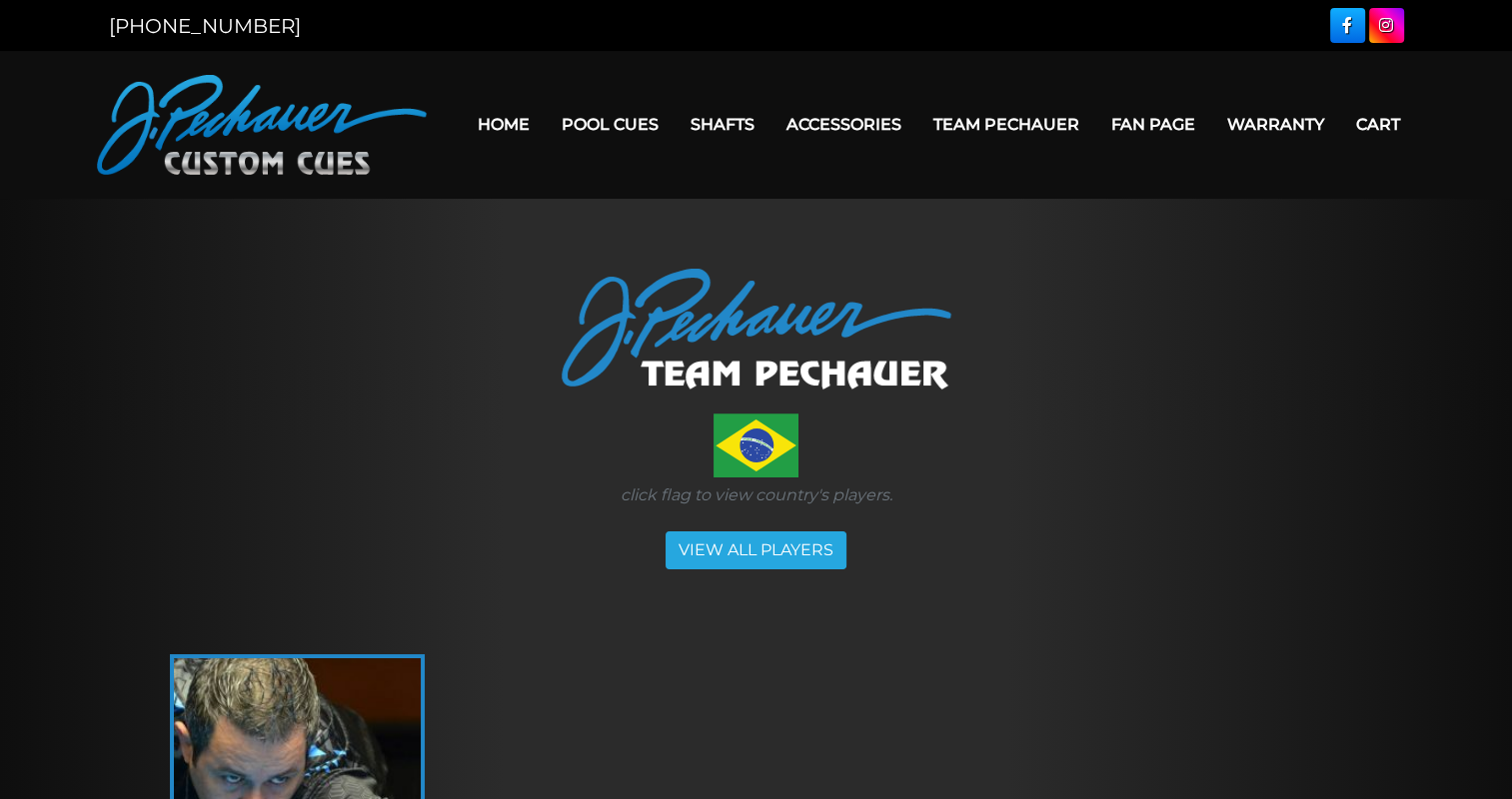 click on "Team Pechauer" at bounding box center [1006, 124] 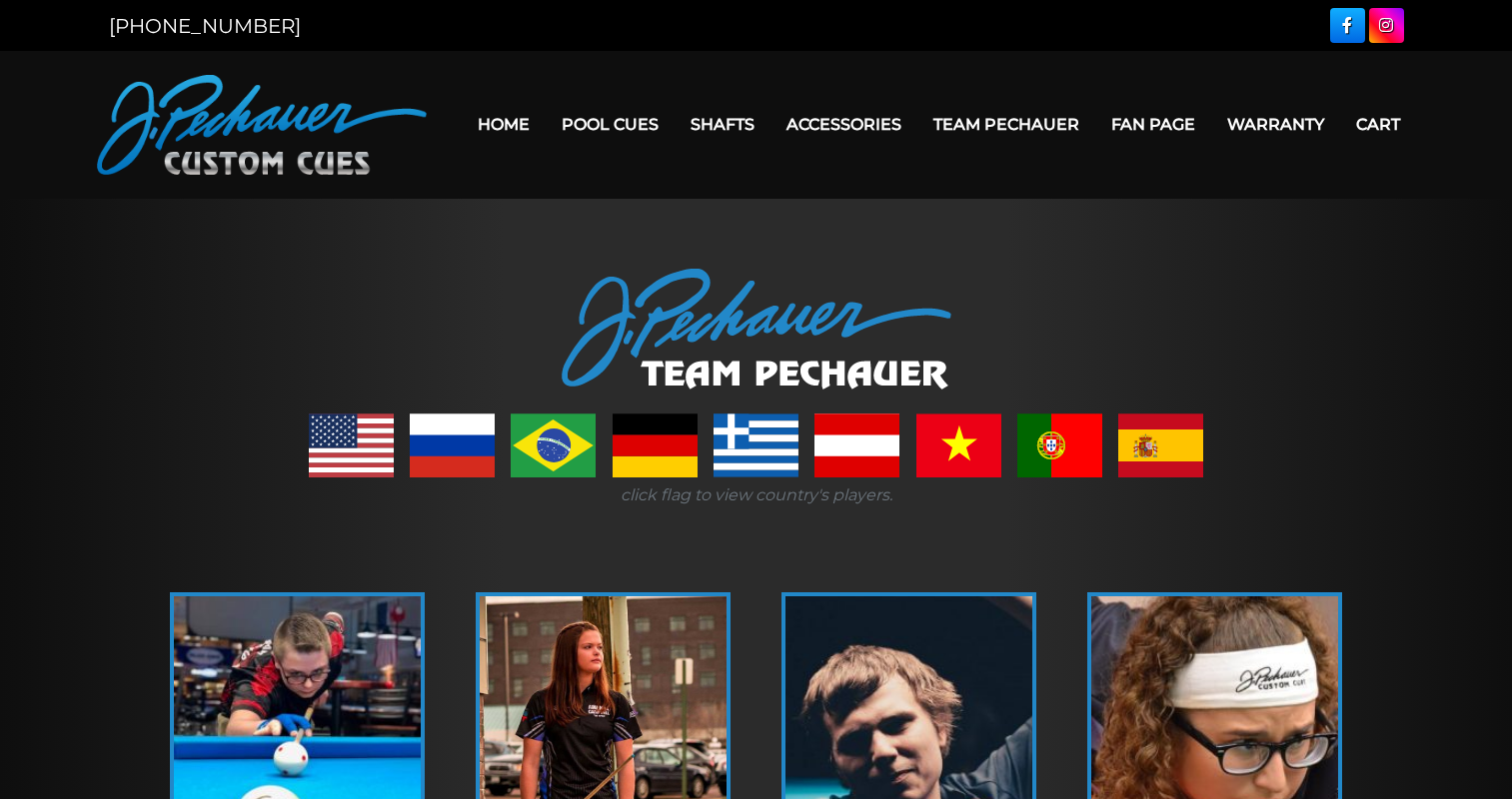 scroll, scrollTop: 0, scrollLeft: 0, axis: both 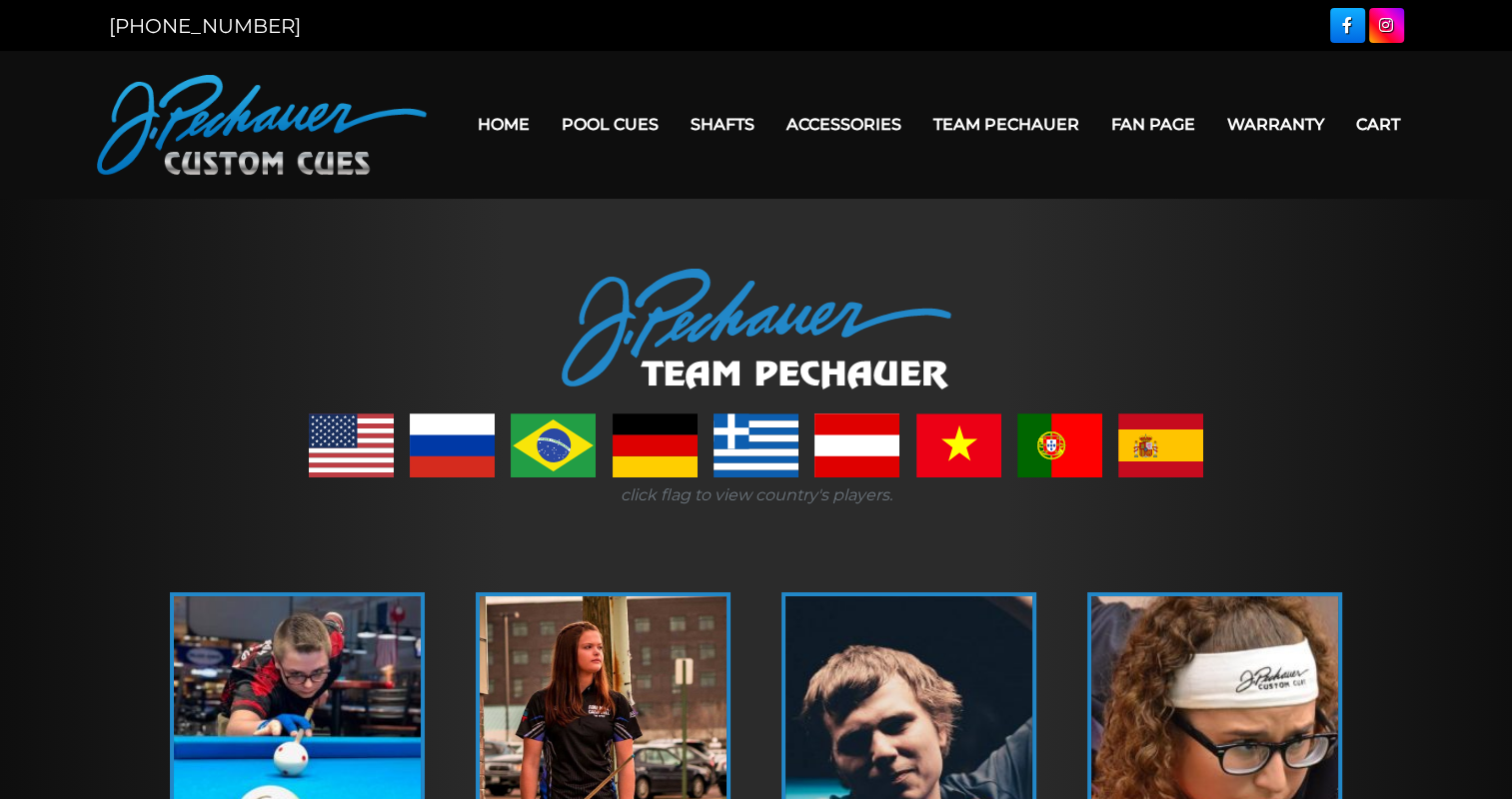 click at bounding box center [957, 445] 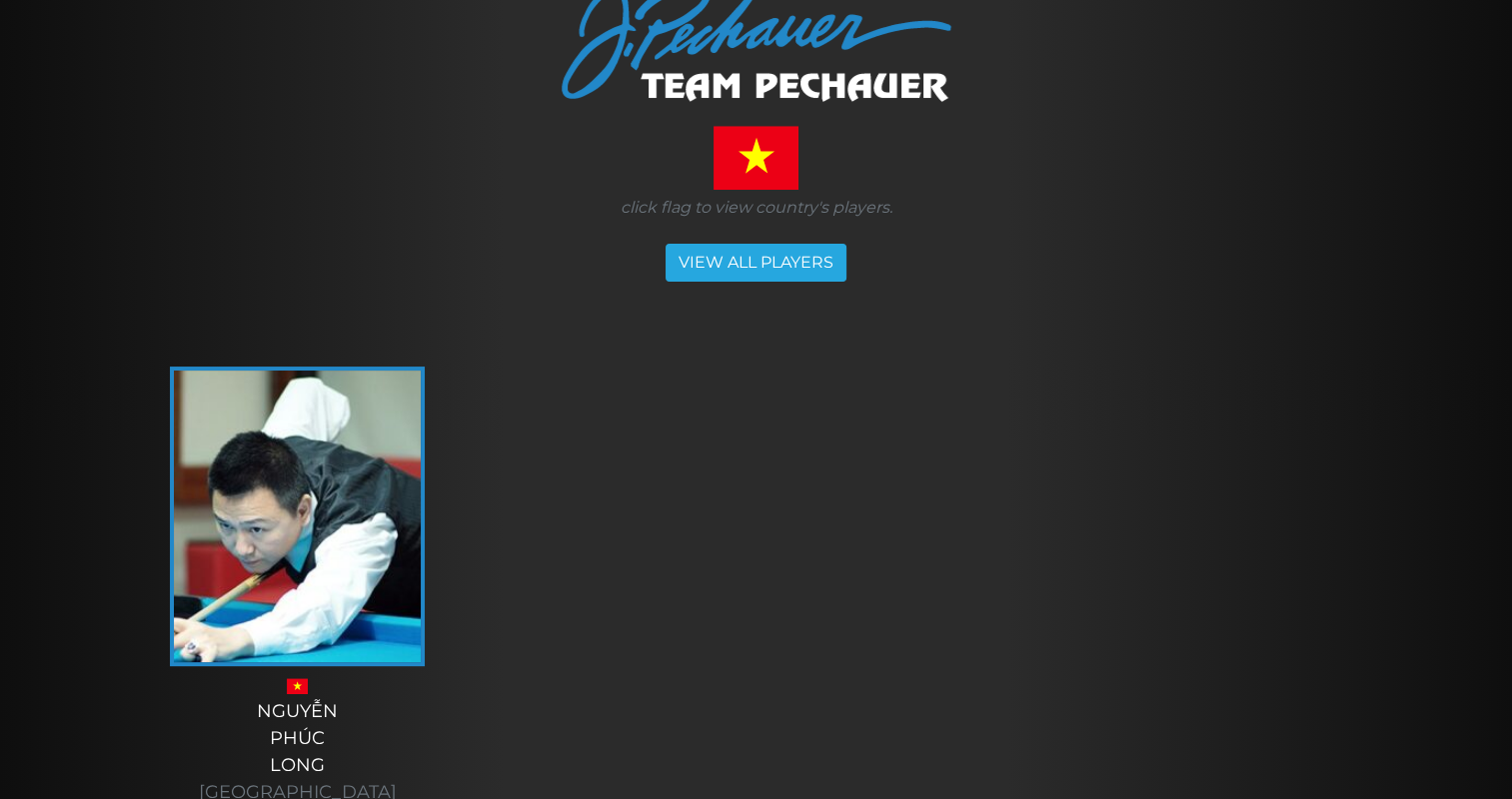 scroll, scrollTop: 0, scrollLeft: 0, axis: both 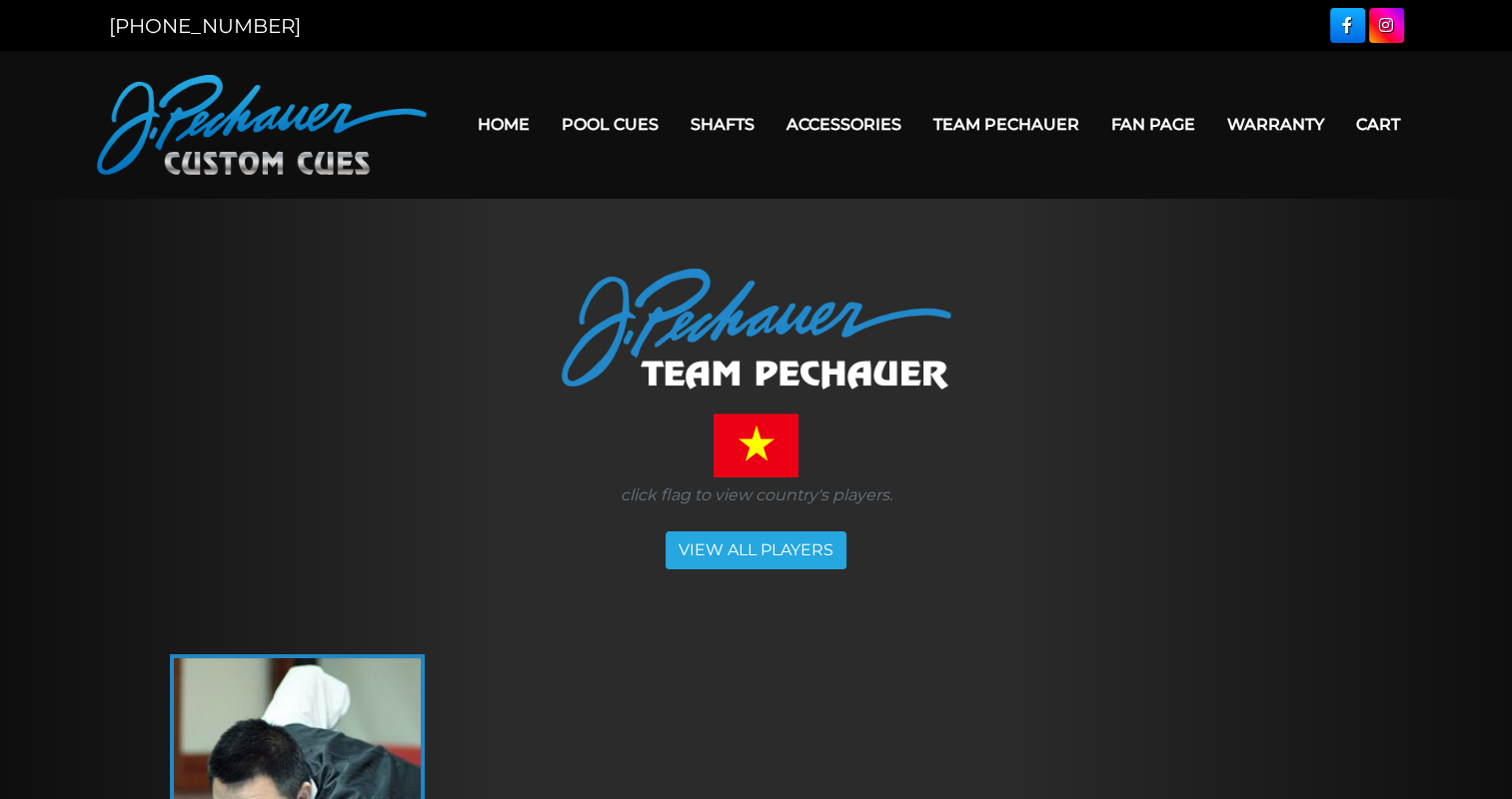 click on "Team Pechauer" at bounding box center (1006, 124) 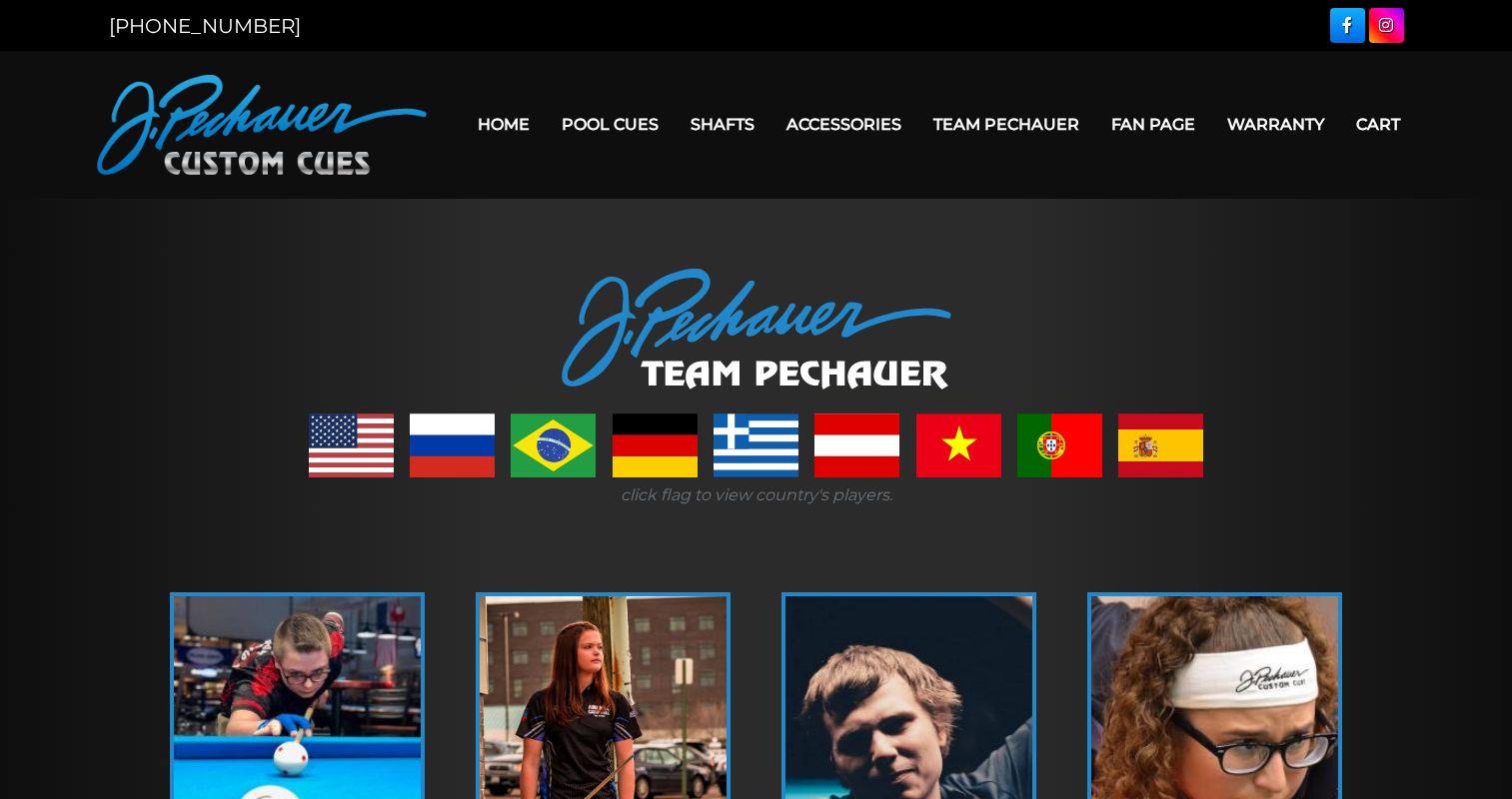 scroll, scrollTop: 0, scrollLeft: 0, axis: both 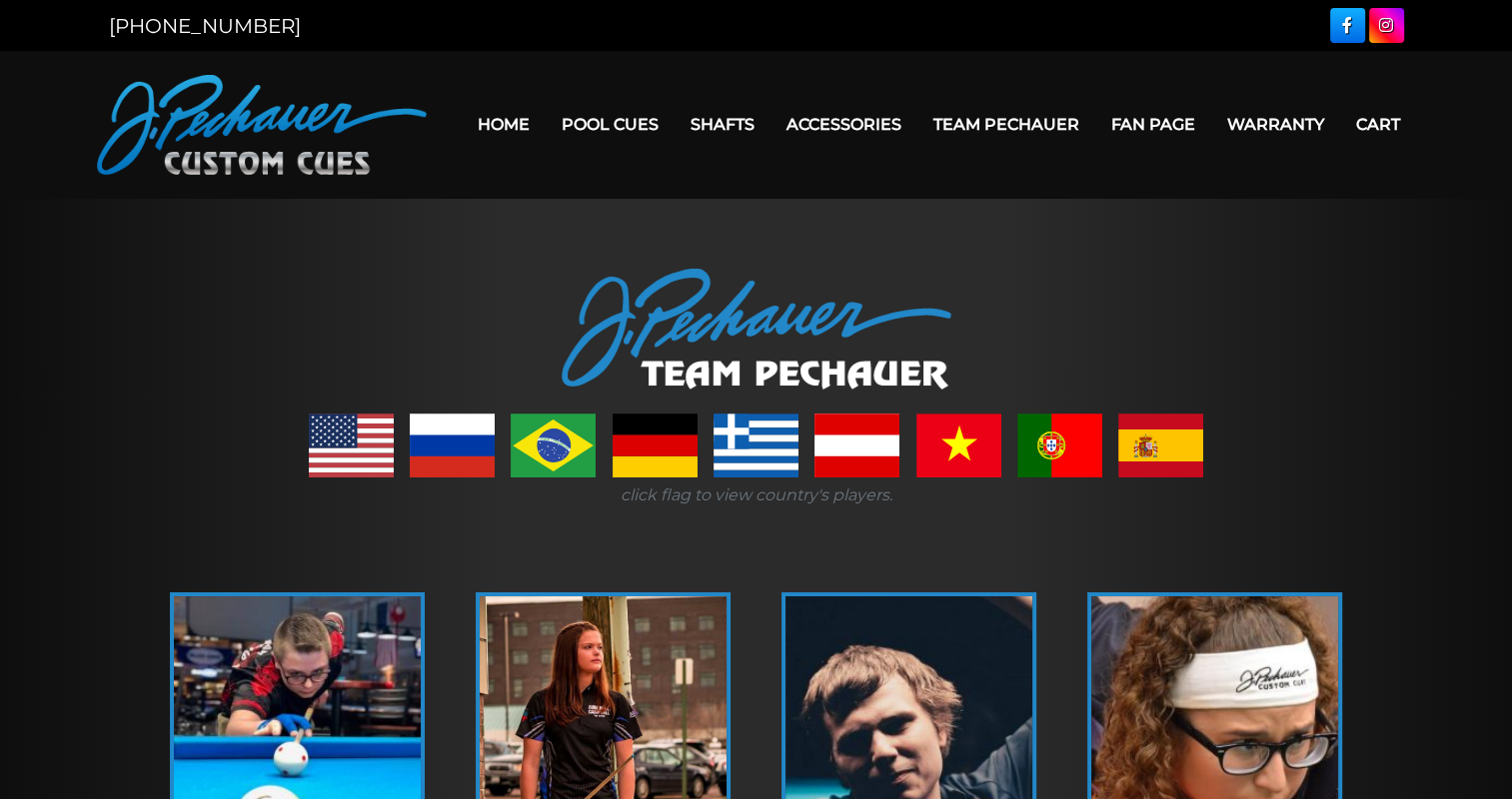click at bounding box center (1160, 445) 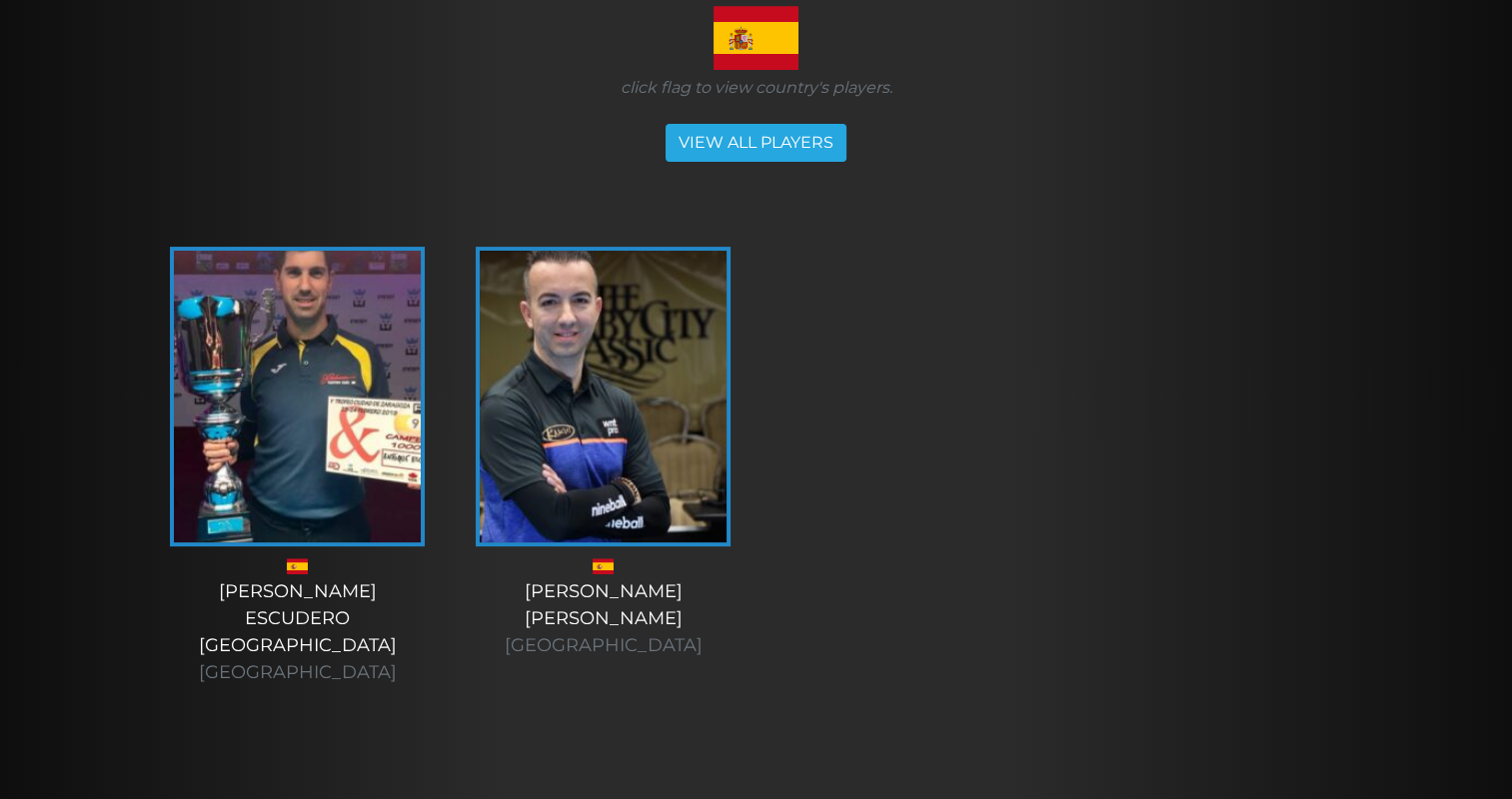 scroll, scrollTop: 0, scrollLeft: 0, axis: both 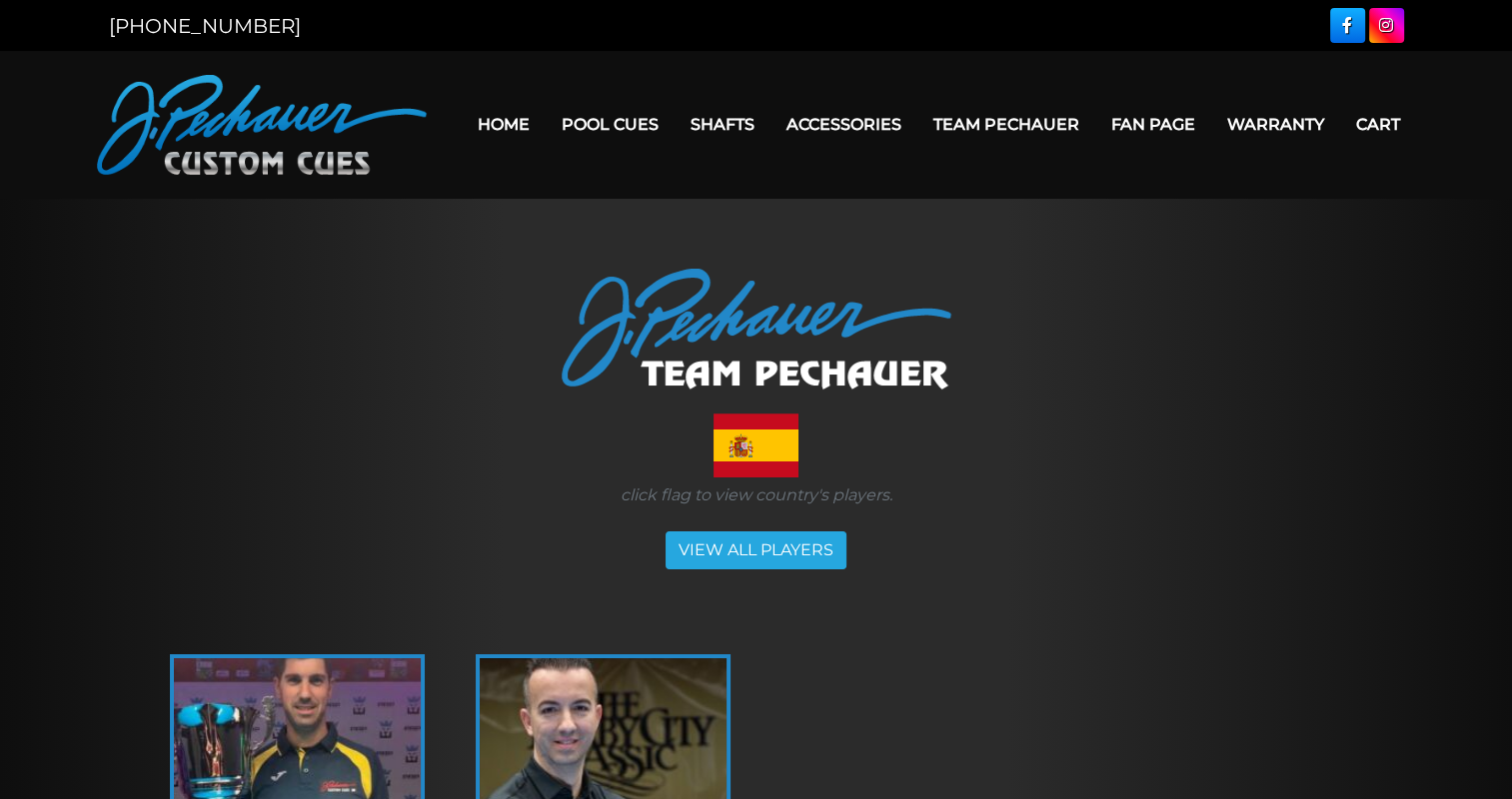 click on "Team Pechauer" at bounding box center (1006, 124) 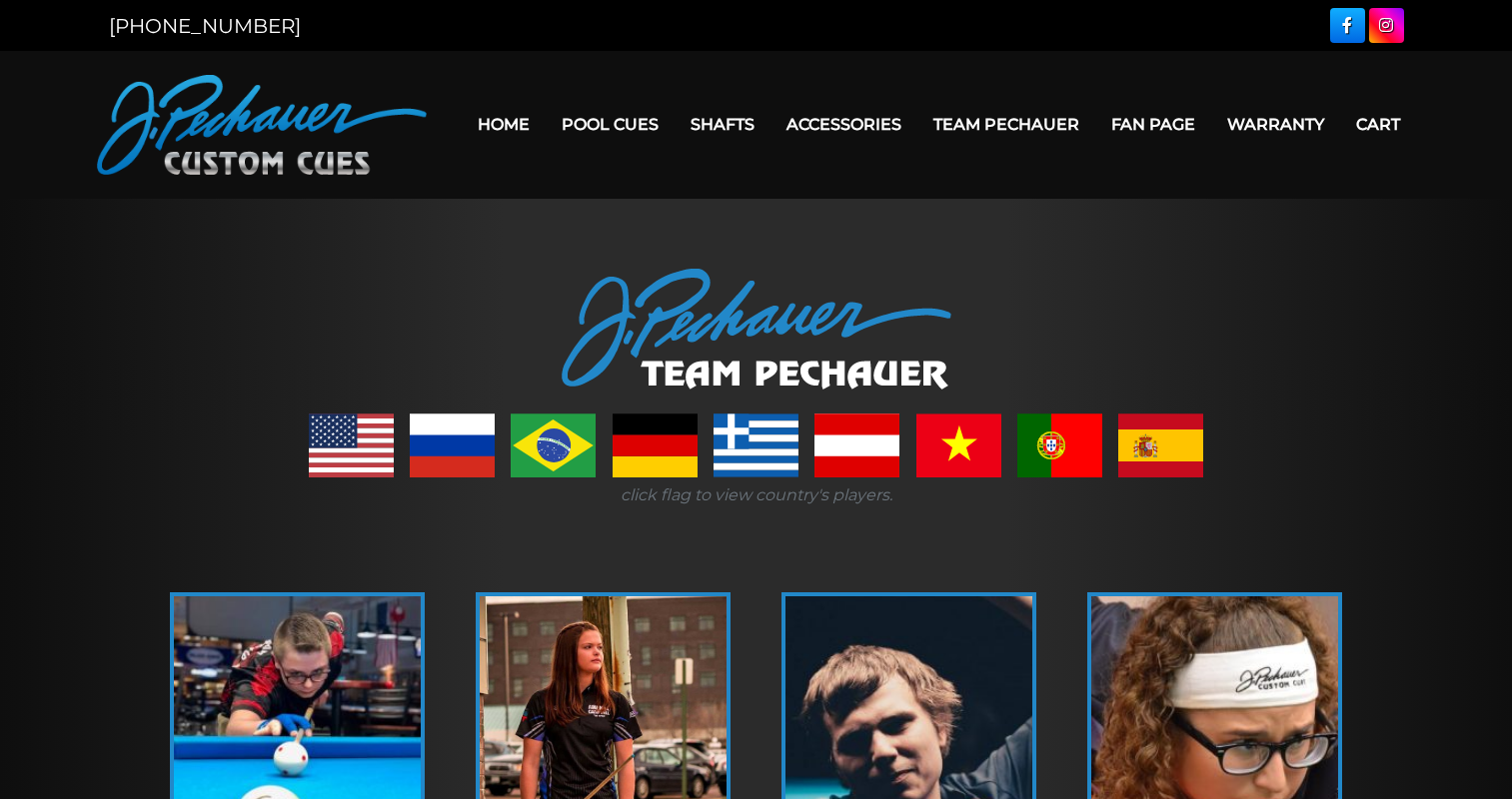 scroll, scrollTop: 0, scrollLeft: 0, axis: both 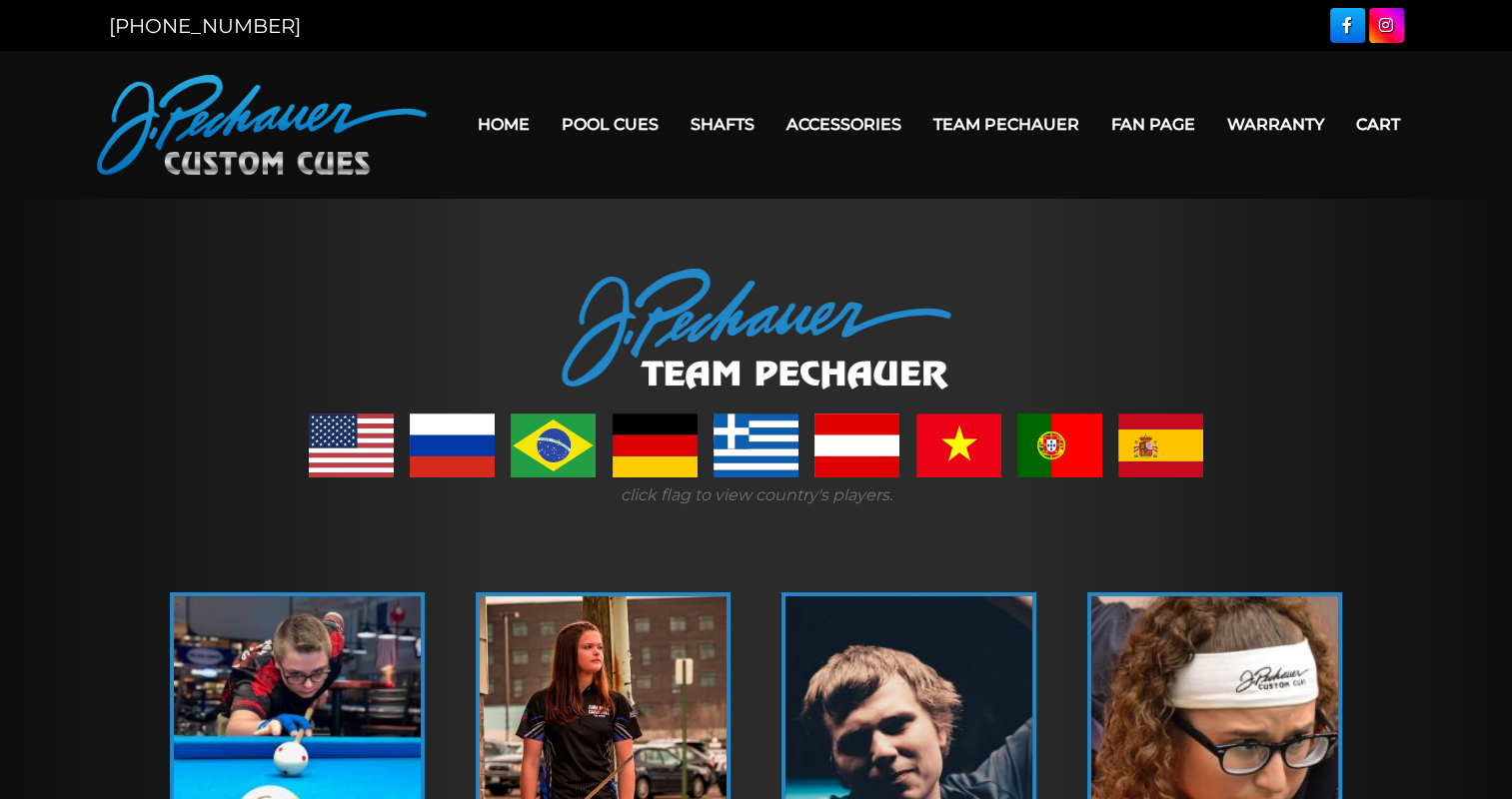 click at bounding box center [756, 445] 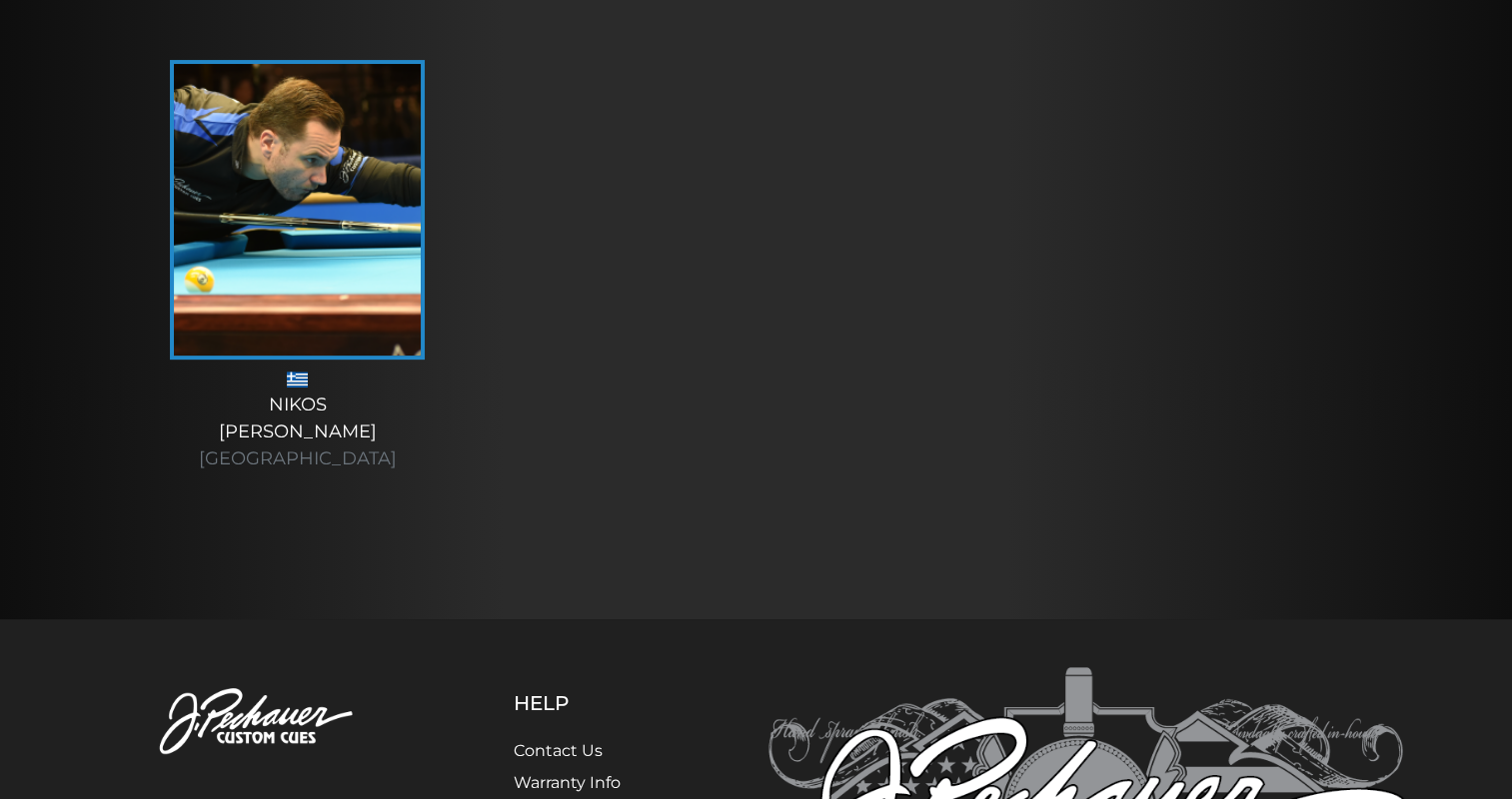 scroll, scrollTop: 604, scrollLeft: 0, axis: vertical 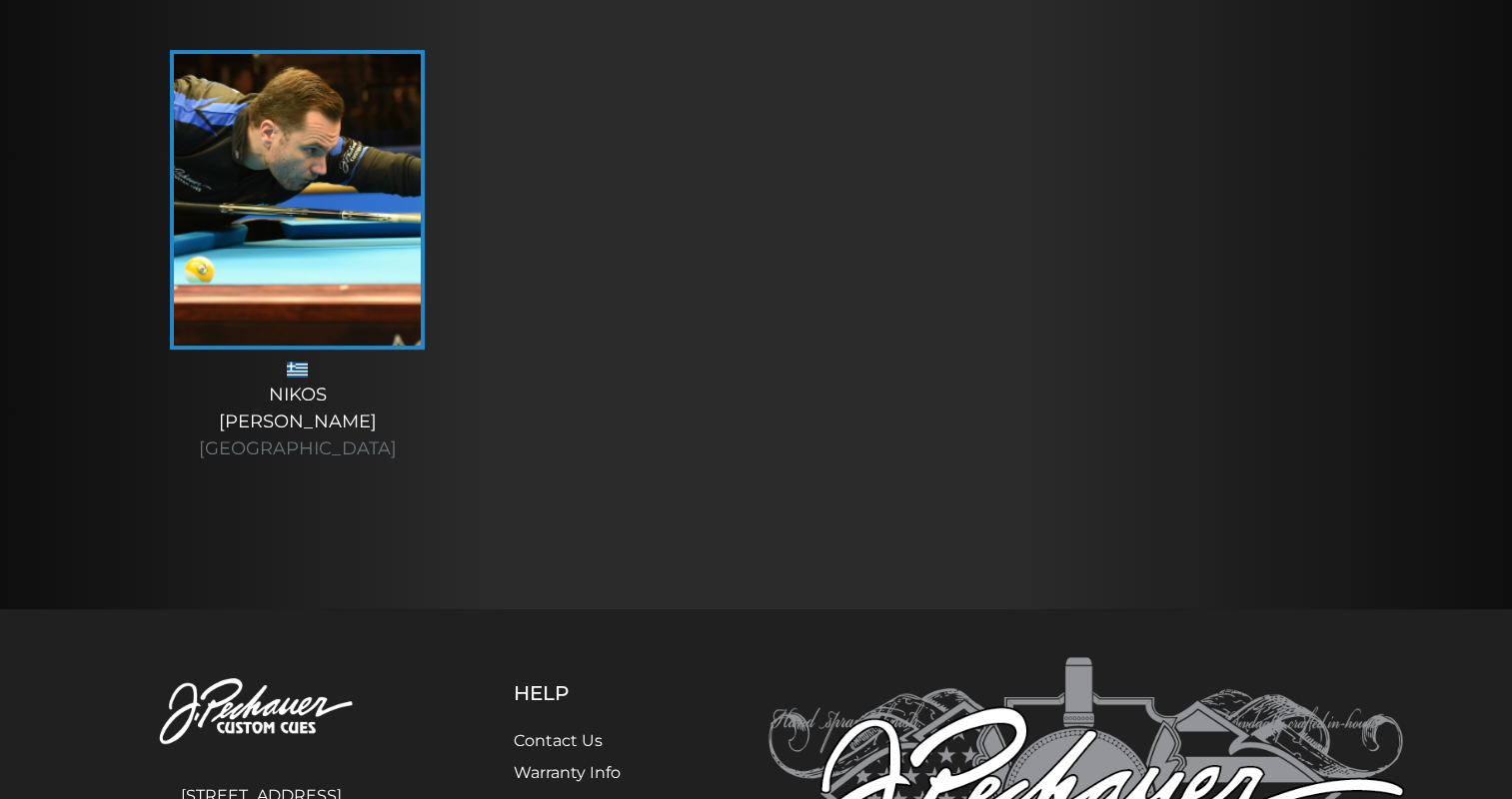 click at bounding box center (297, 200) 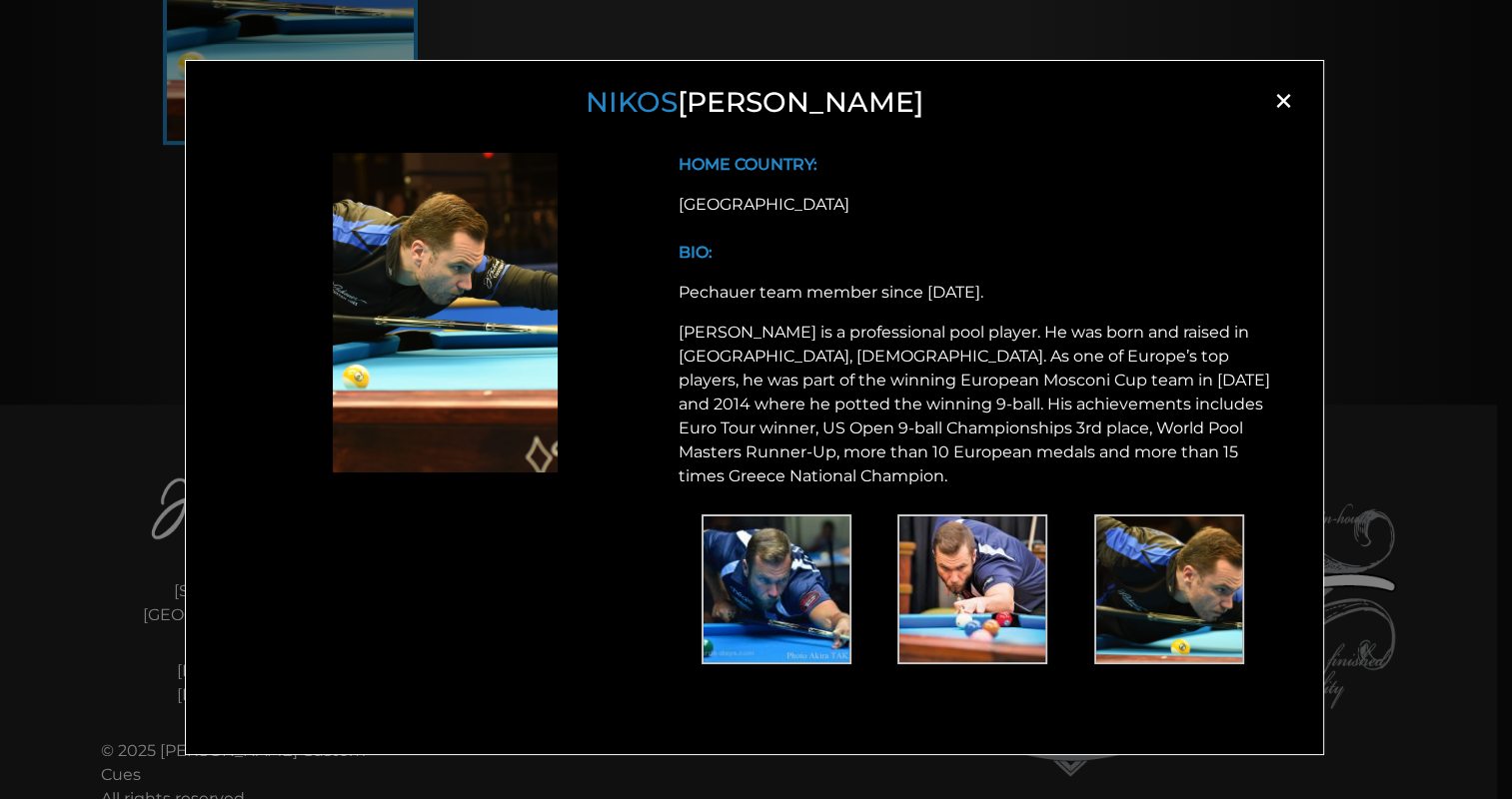 scroll, scrollTop: 868, scrollLeft: 0, axis: vertical 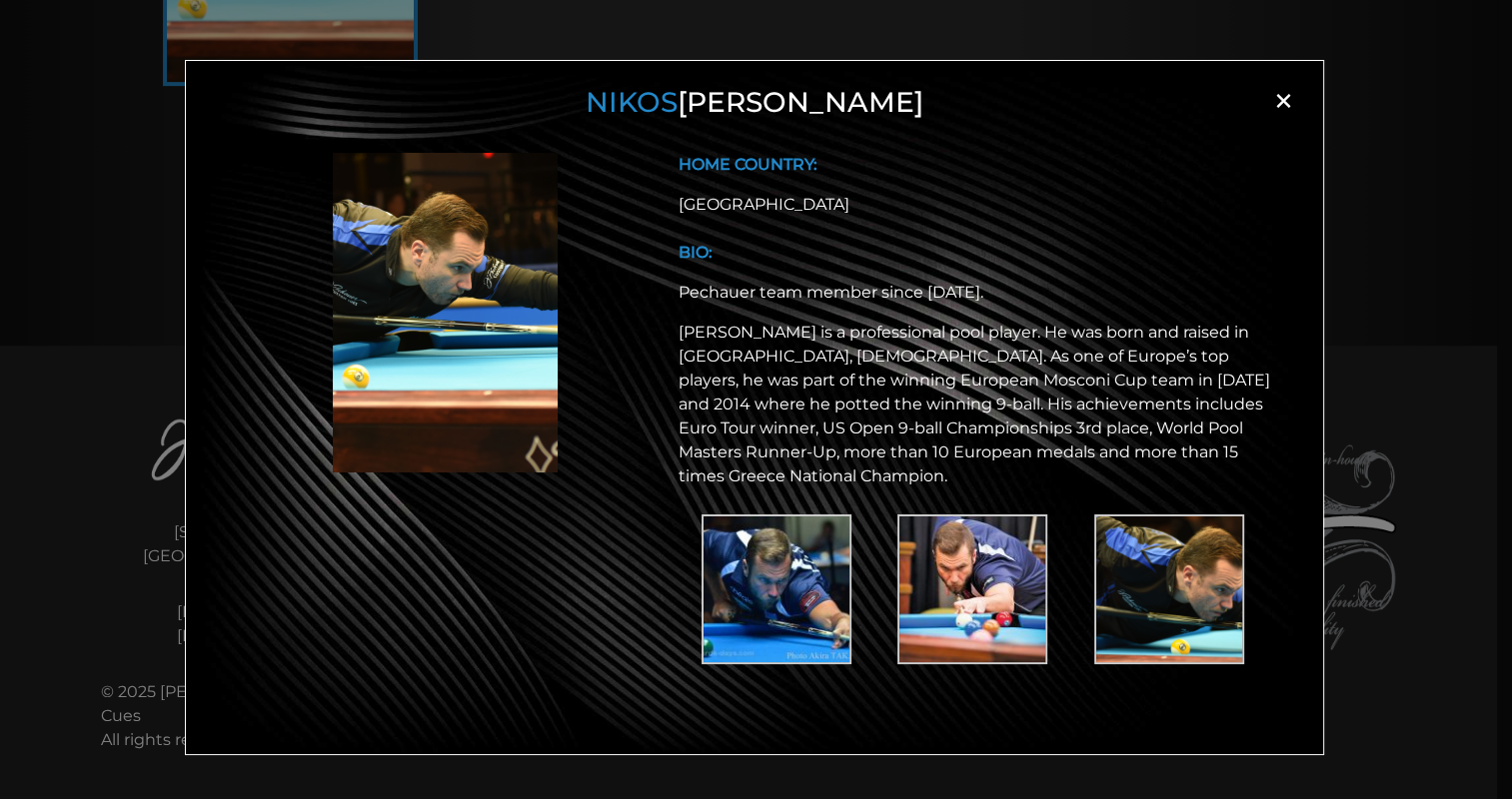 click on "×" at bounding box center [1283, 101] 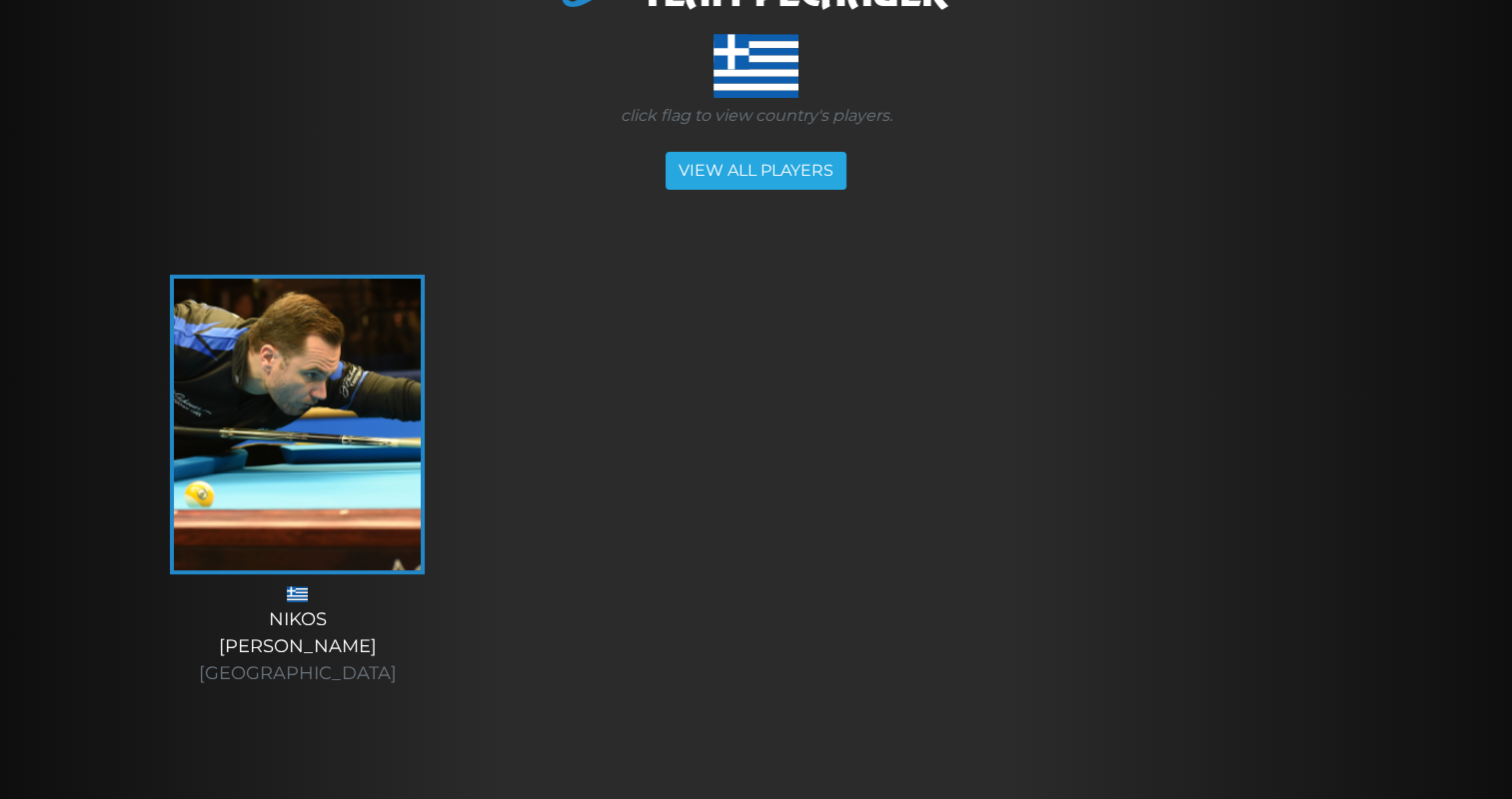 scroll, scrollTop: 0, scrollLeft: 0, axis: both 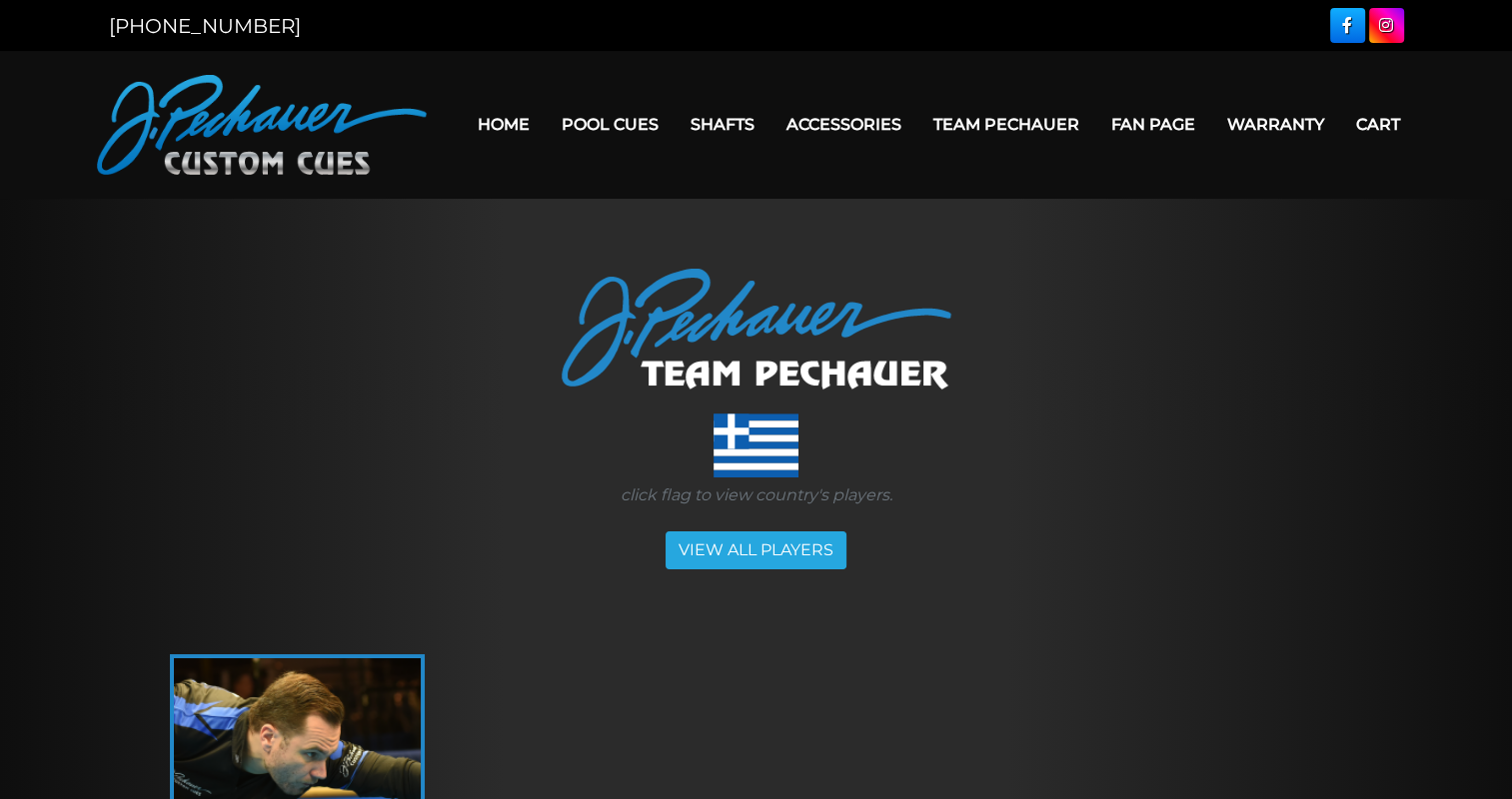 click on "Team Pechauer" at bounding box center [1006, 124] 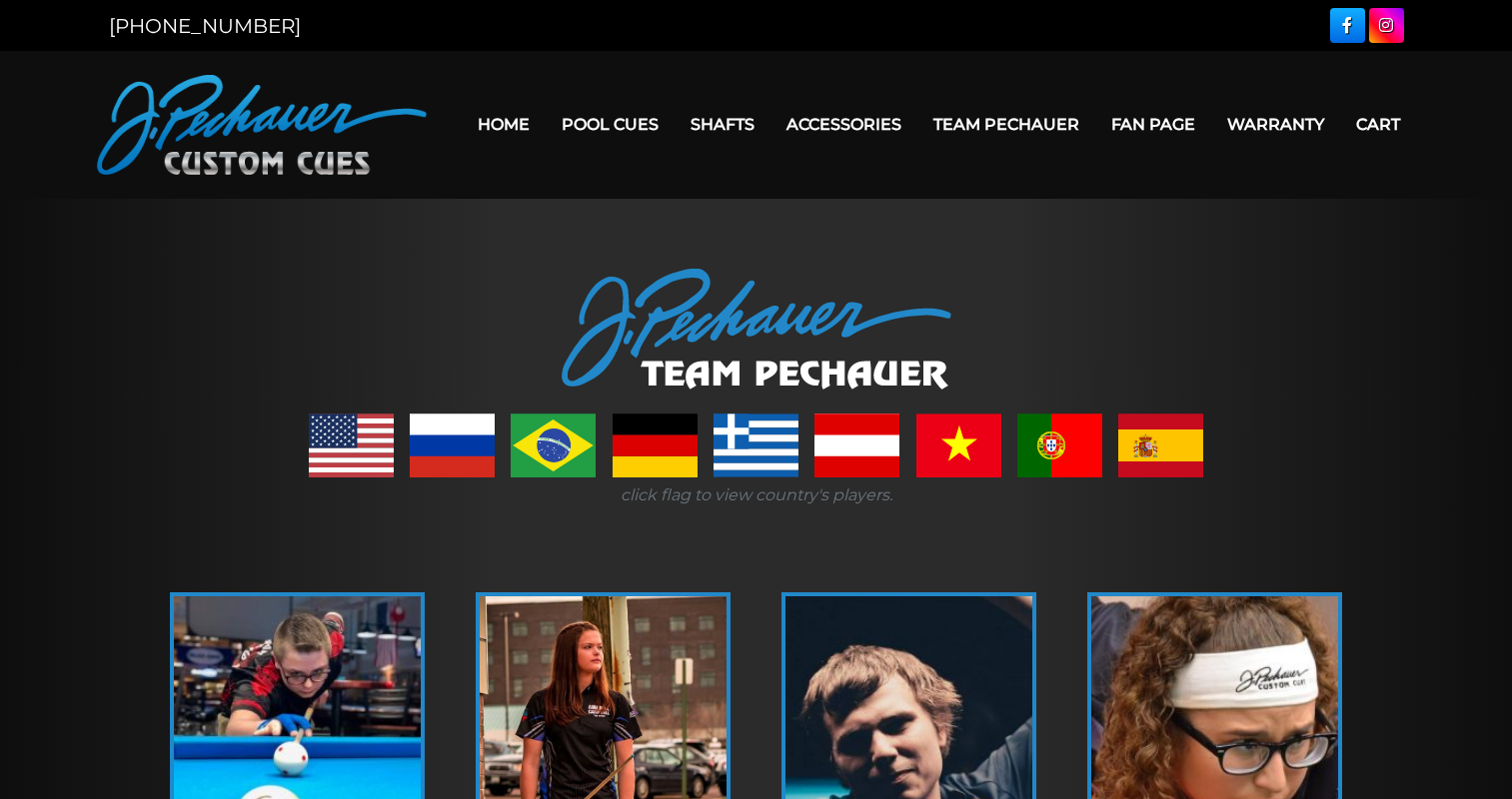 scroll, scrollTop: 0, scrollLeft: 0, axis: both 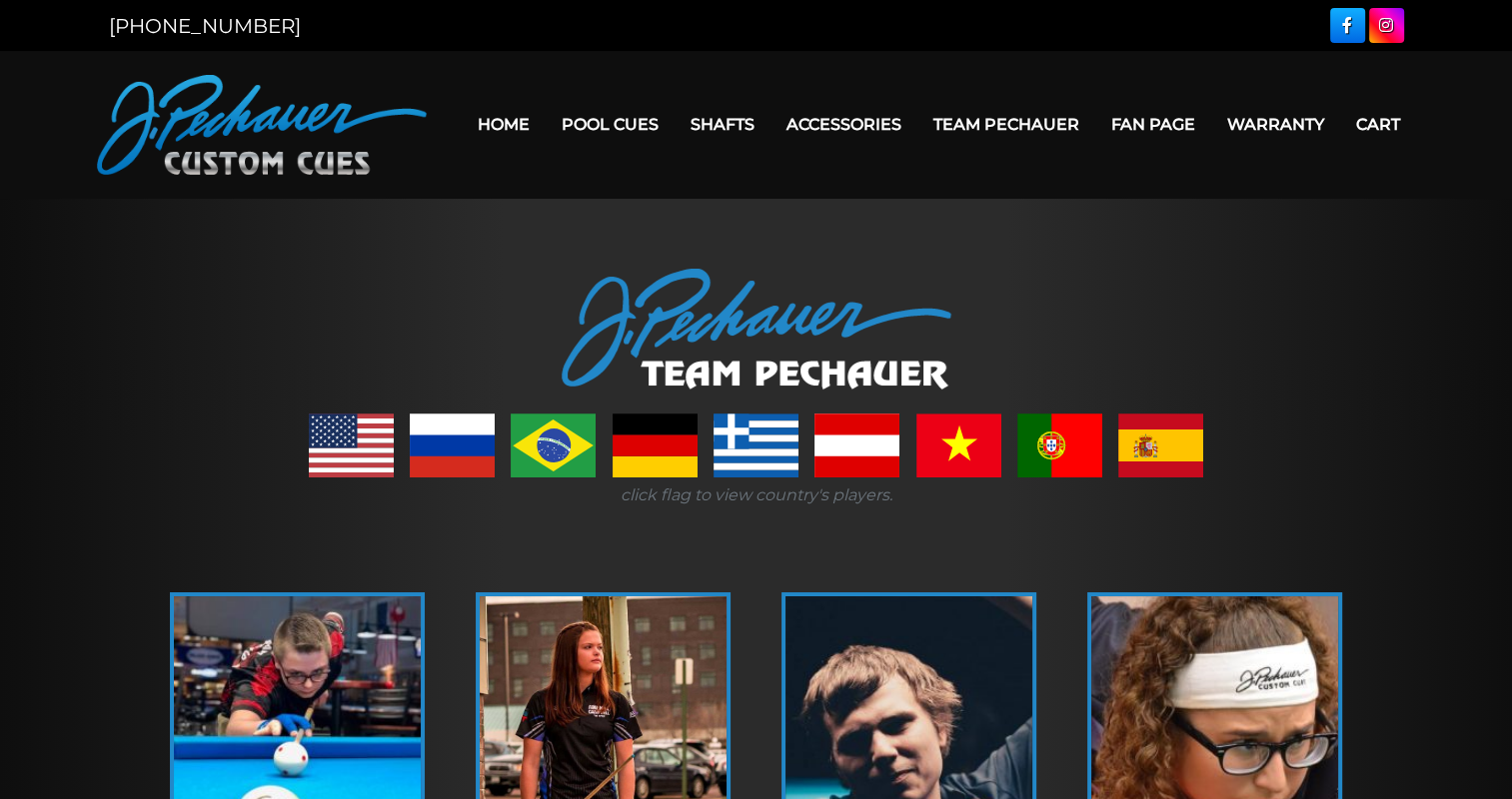 click on "click flag to view country's players.
[PERSON_NAME]
[US_STATE], [GEOGRAPHIC_DATA]
[PERSON_NAME]
×
HOME COUNTRY:
[GEOGRAPHIC_DATA] BIO:   [GEOGRAPHIC_DATA]" at bounding box center (756, 3951) 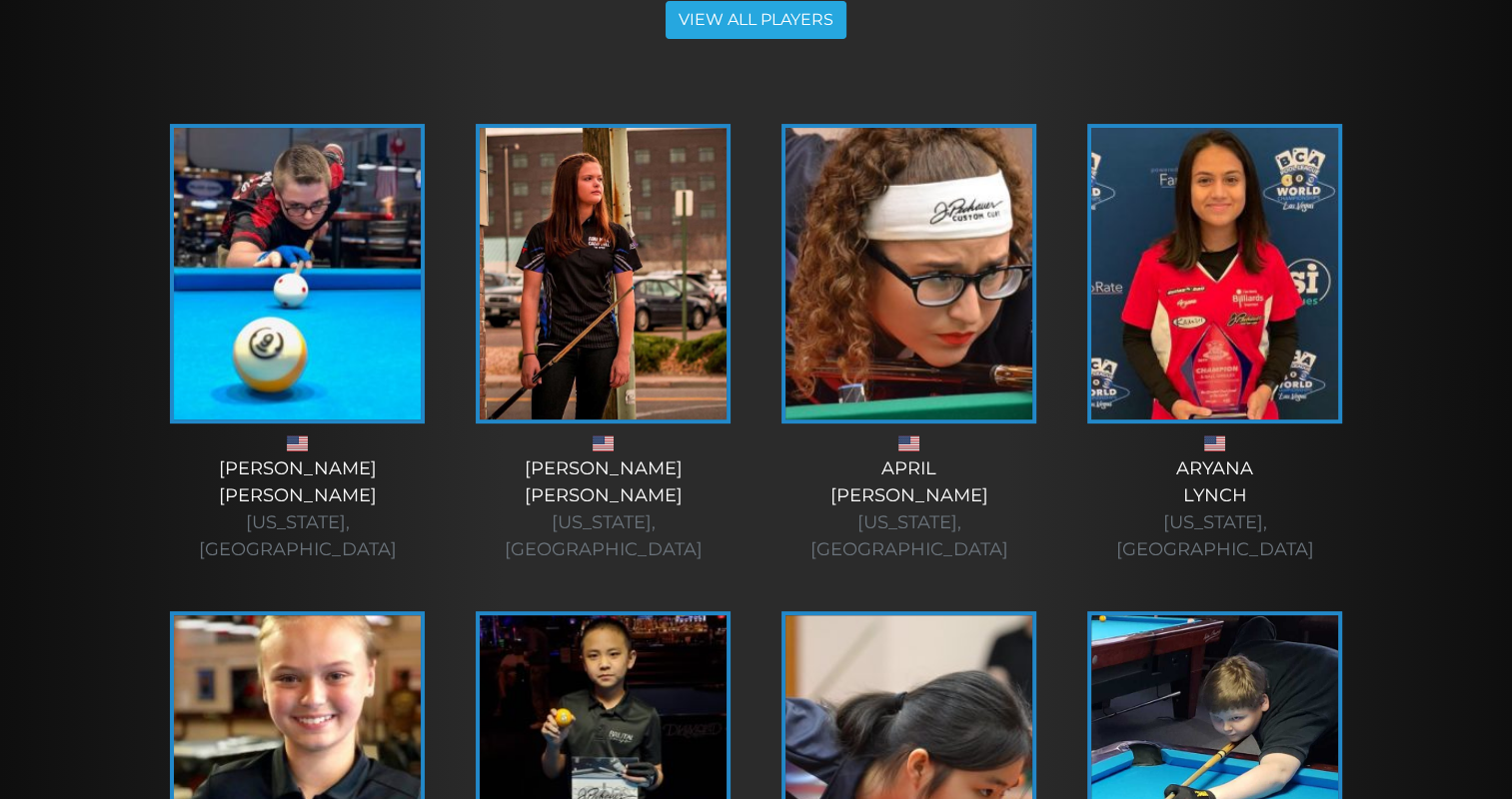 scroll, scrollTop: 532, scrollLeft: 0, axis: vertical 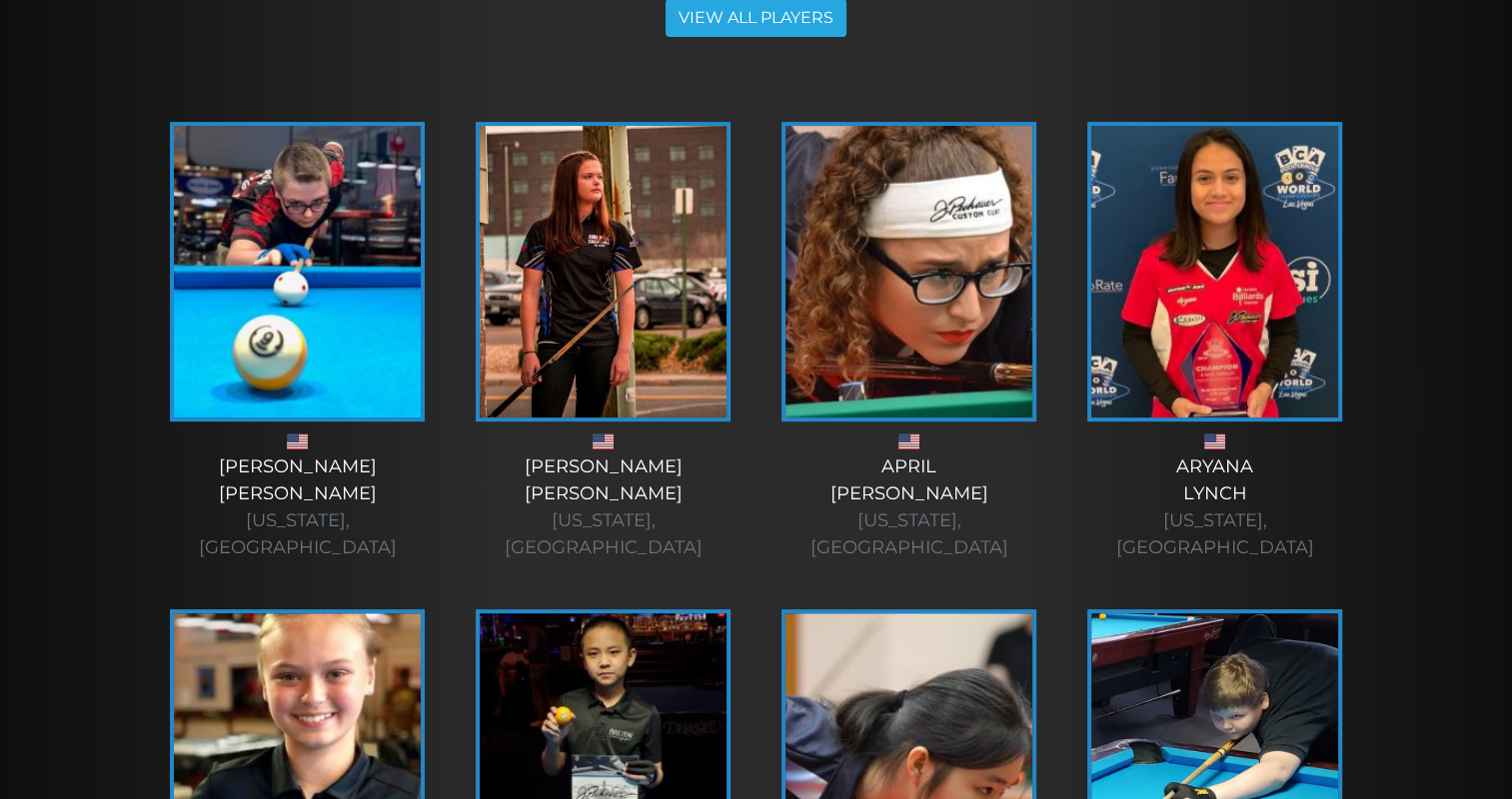 click at bounding box center [297, 272] 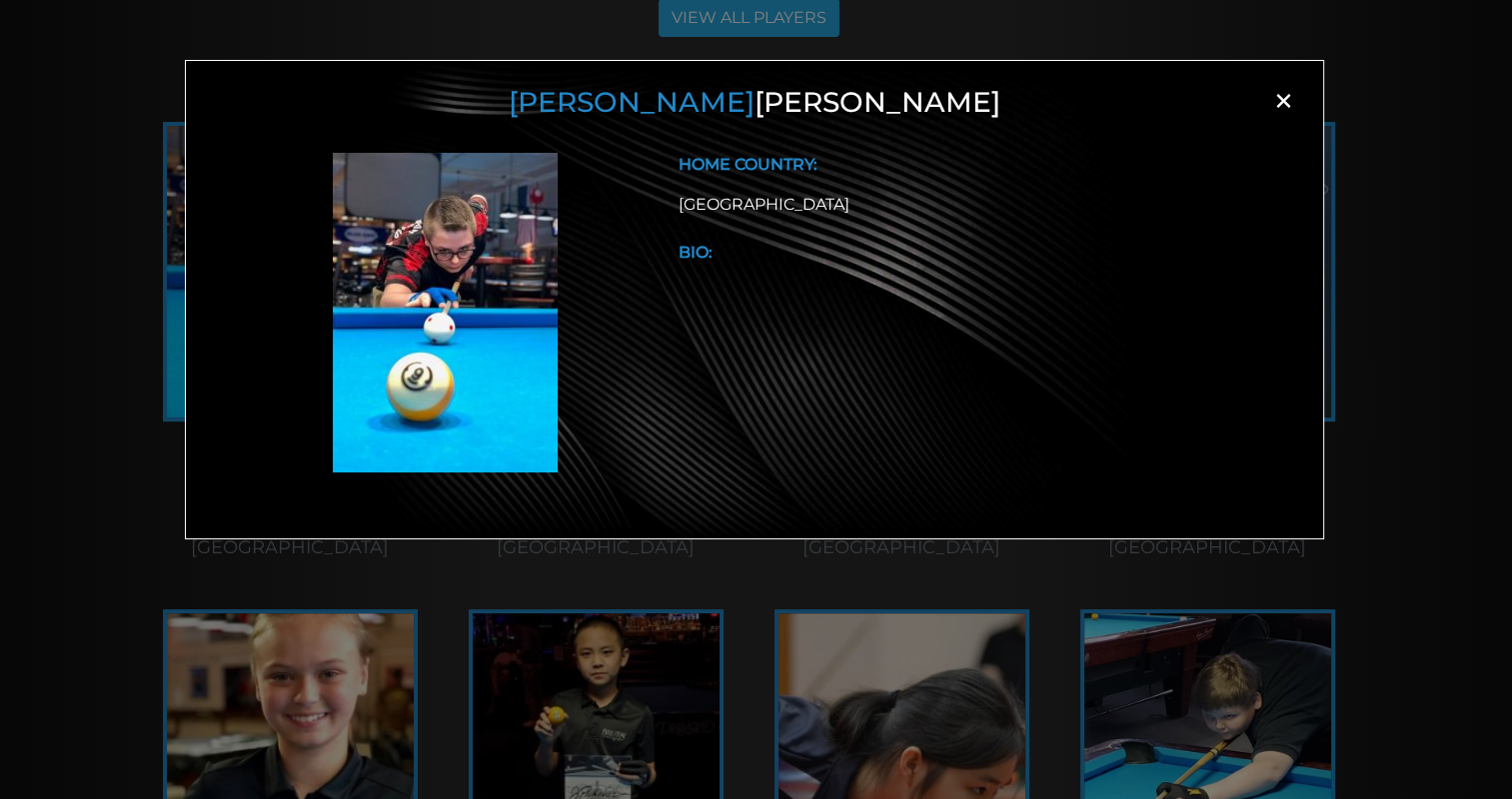 click on "Alex  Bryant
×
HOME COUNTRY:
USA
BIO:" at bounding box center (755, 300) 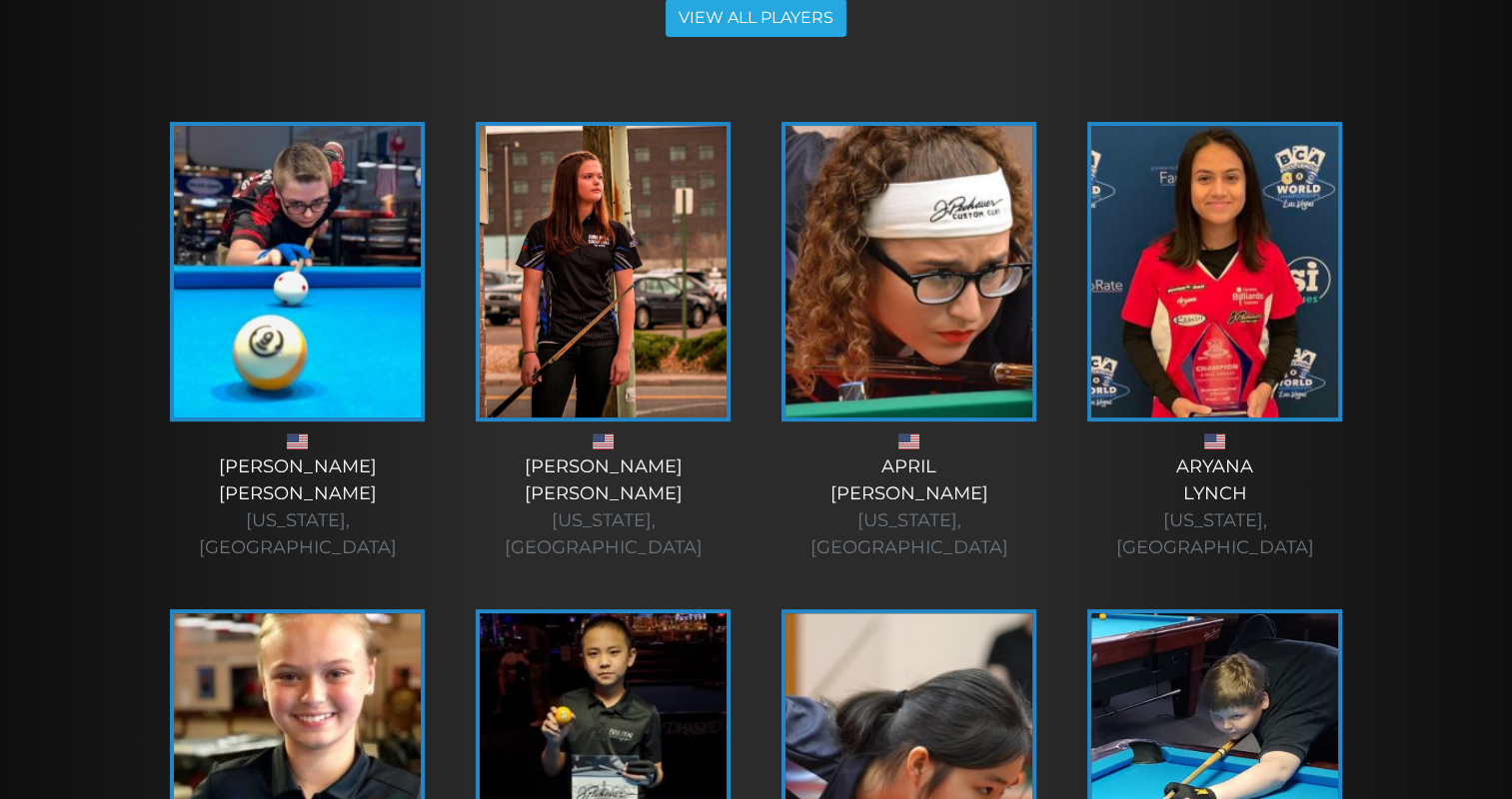 click at bounding box center [603, 272] 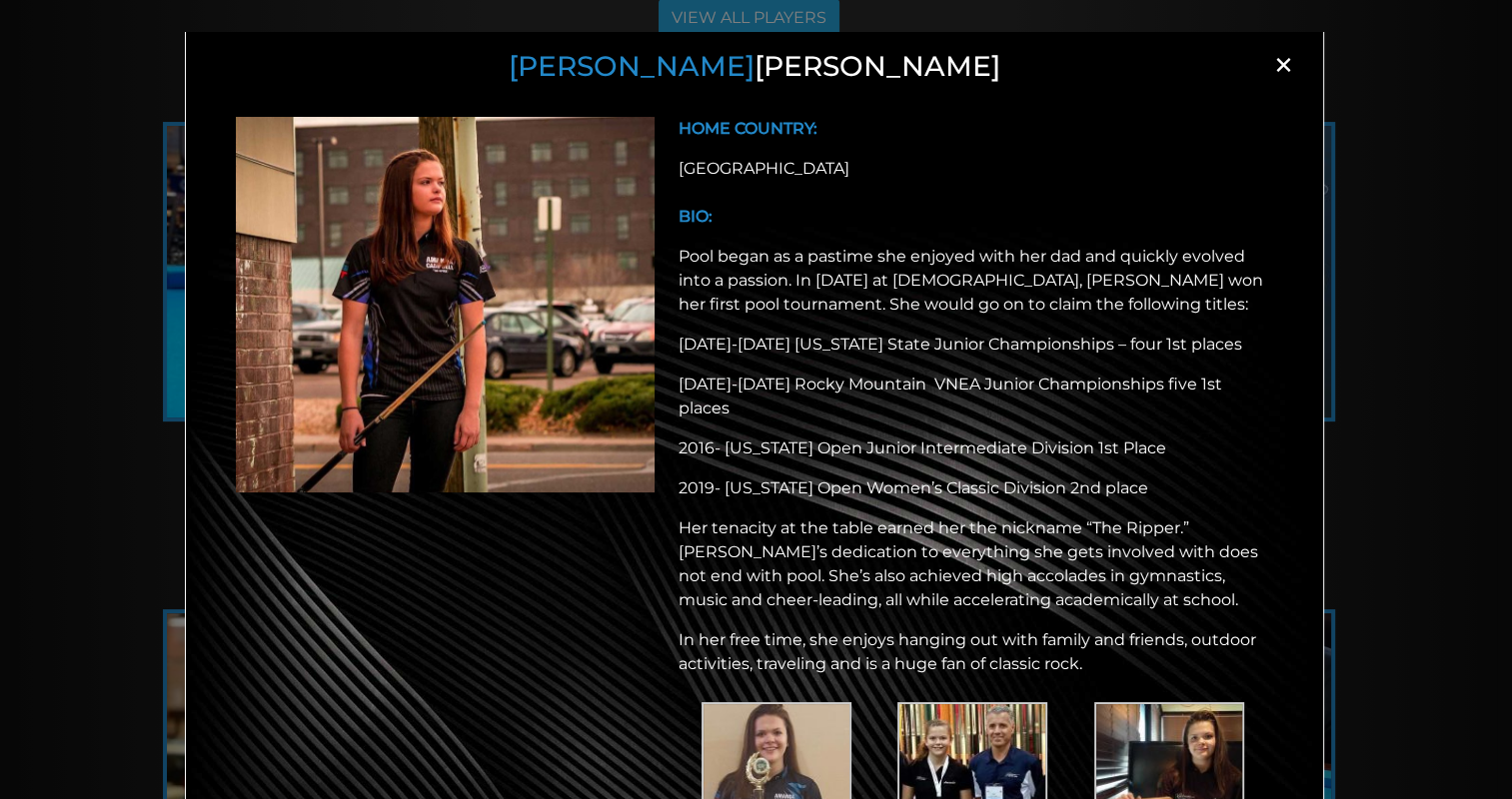 scroll, scrollTop: 0, scrollLeft: 0, axis: both 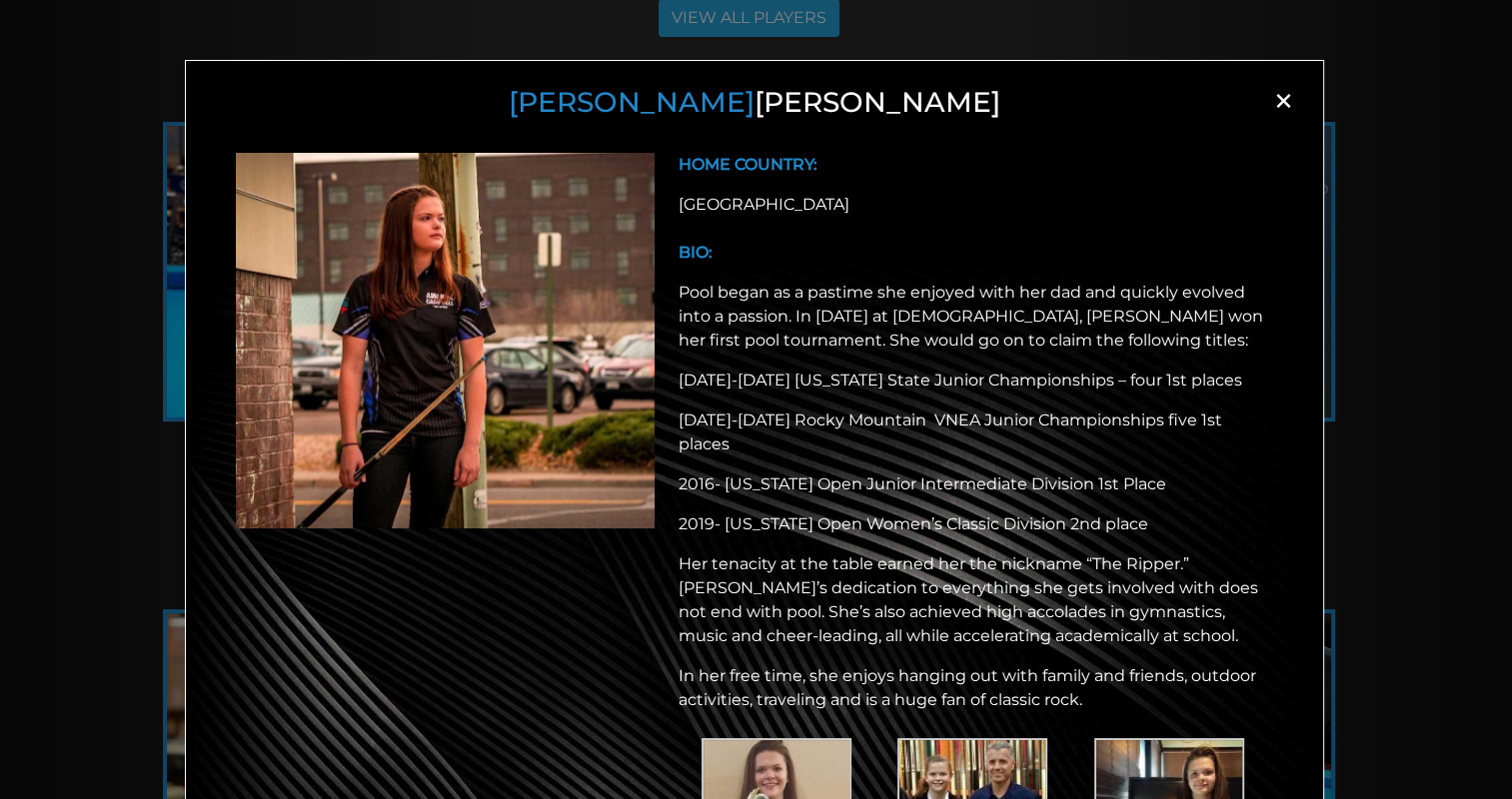click on "×" at bounding box center (1283, 101) 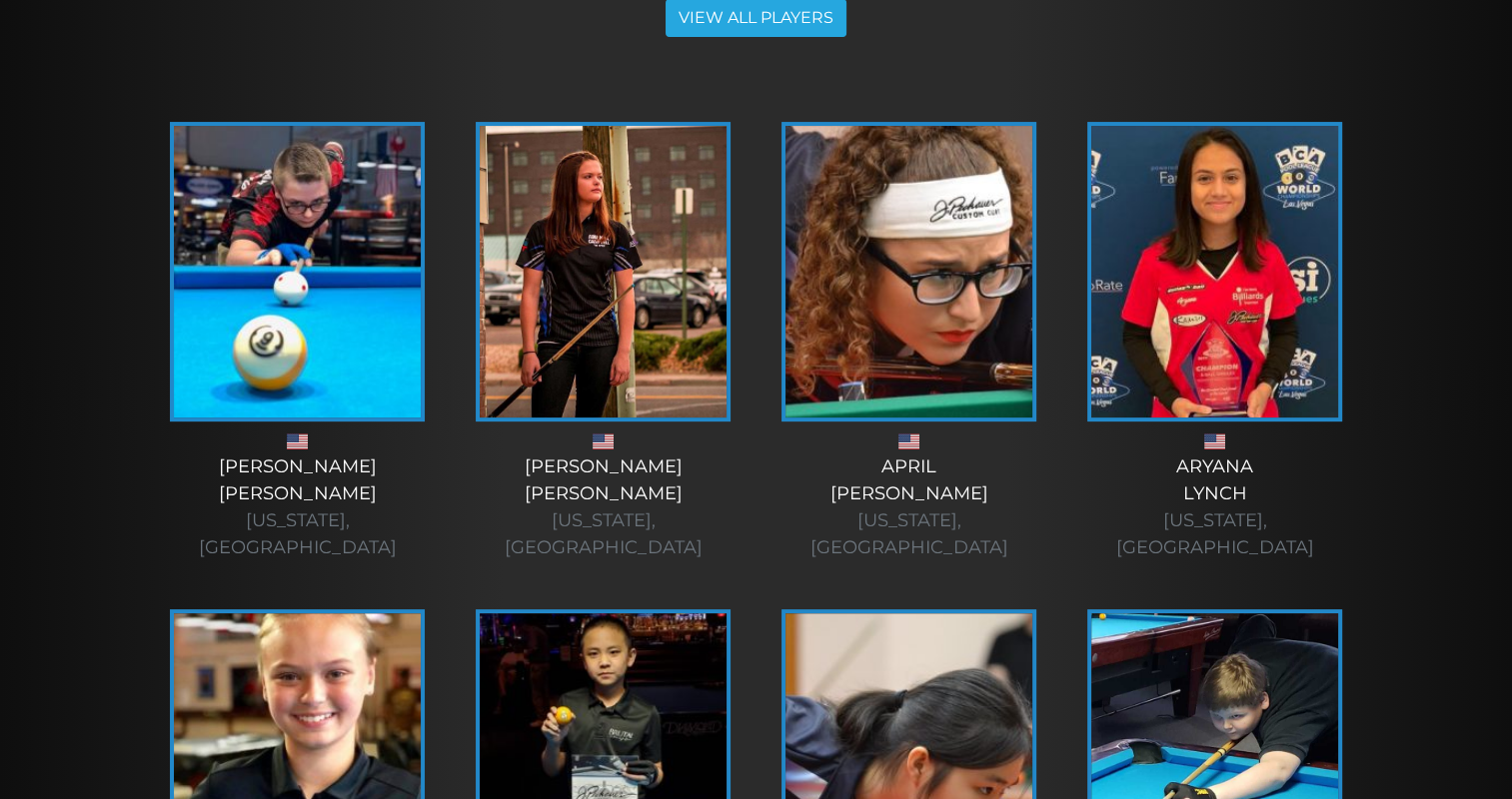 click at bounding box center (908, 272) 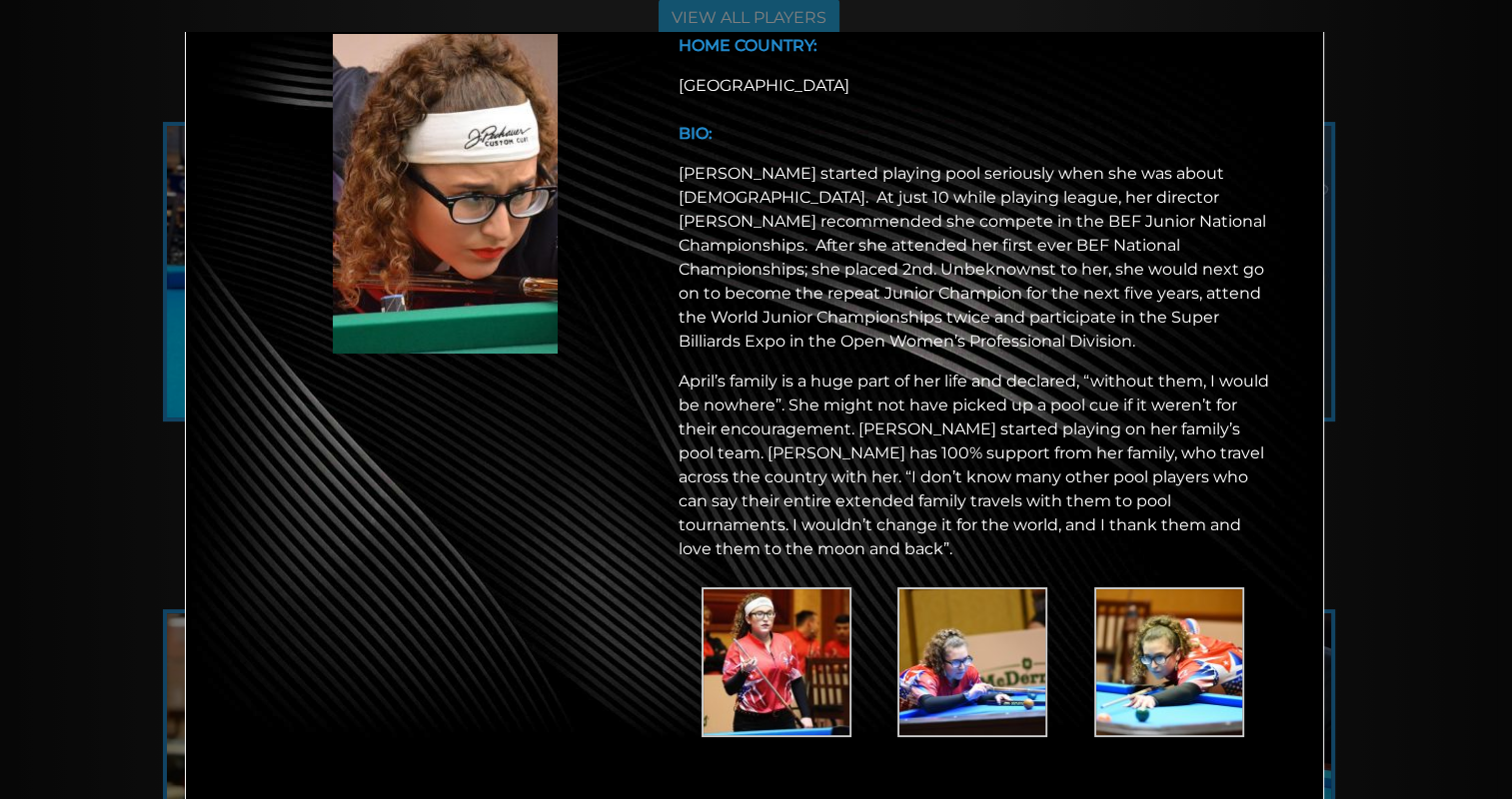 scroll, scrollTop: 0, scrollLeft: 0, axis: both 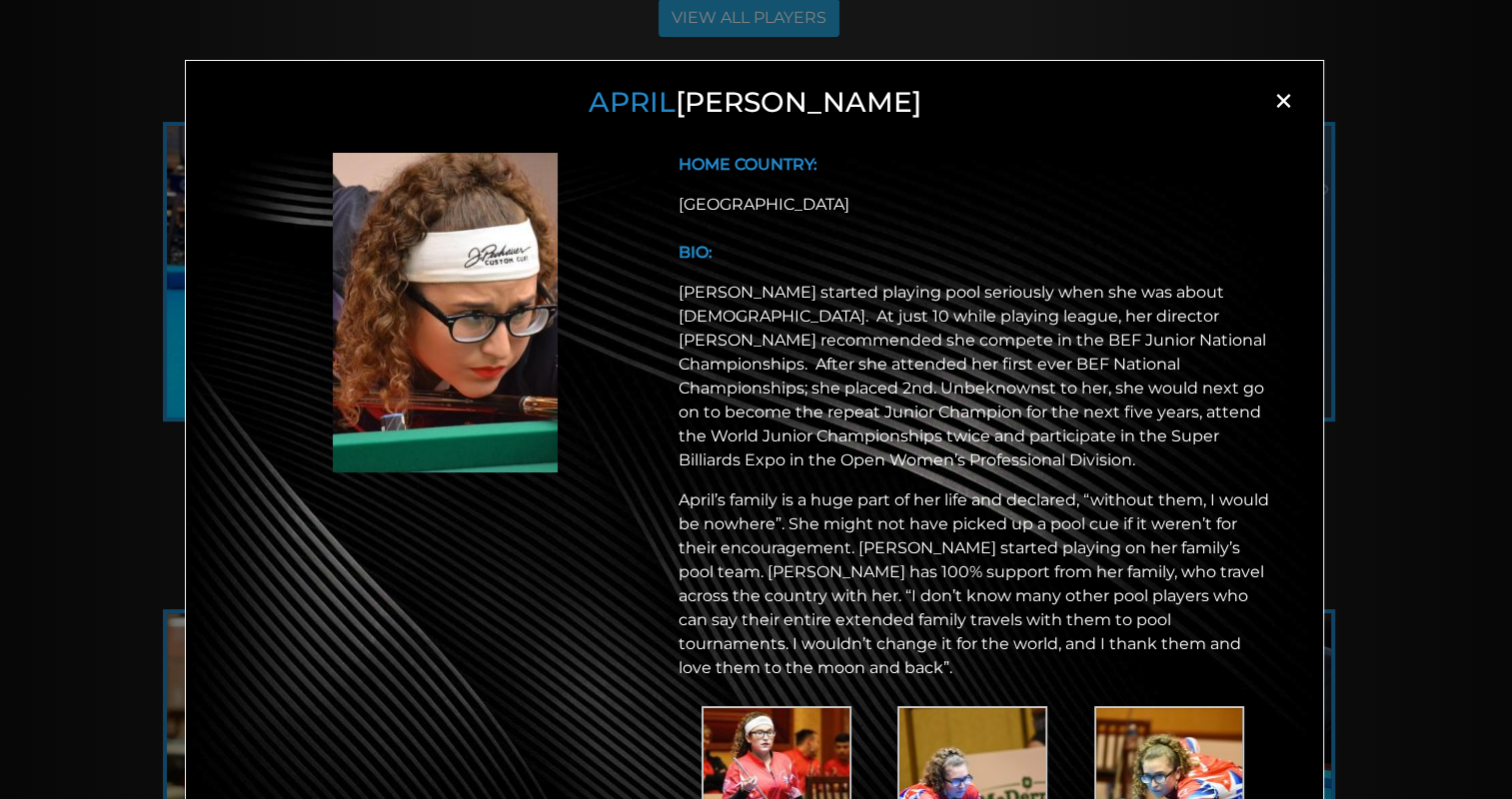 click on "×" at bounding box center (1283, 101) 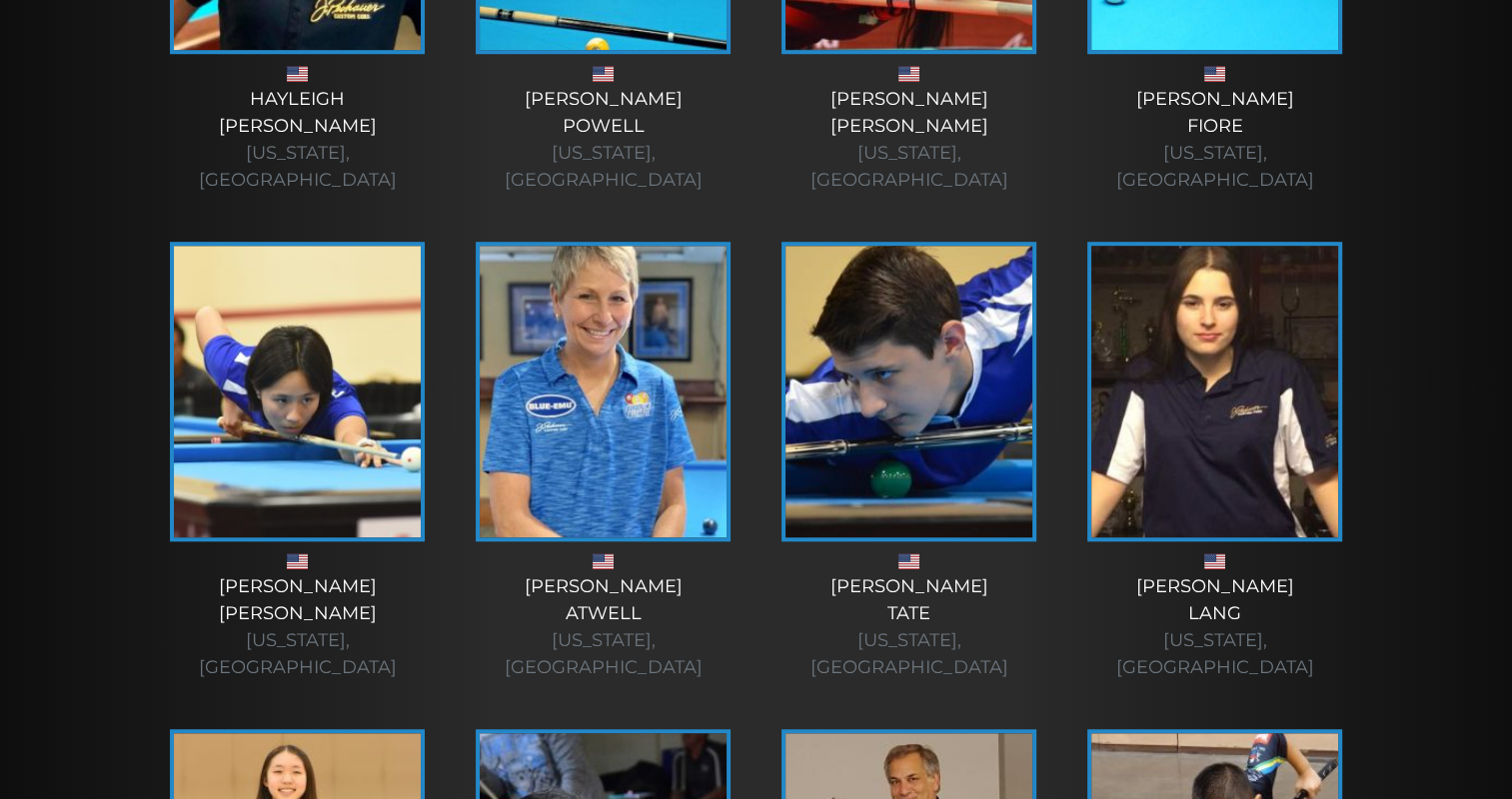 scroll, scrollTop: 1390, scrollLeft: 0, axis: vertical 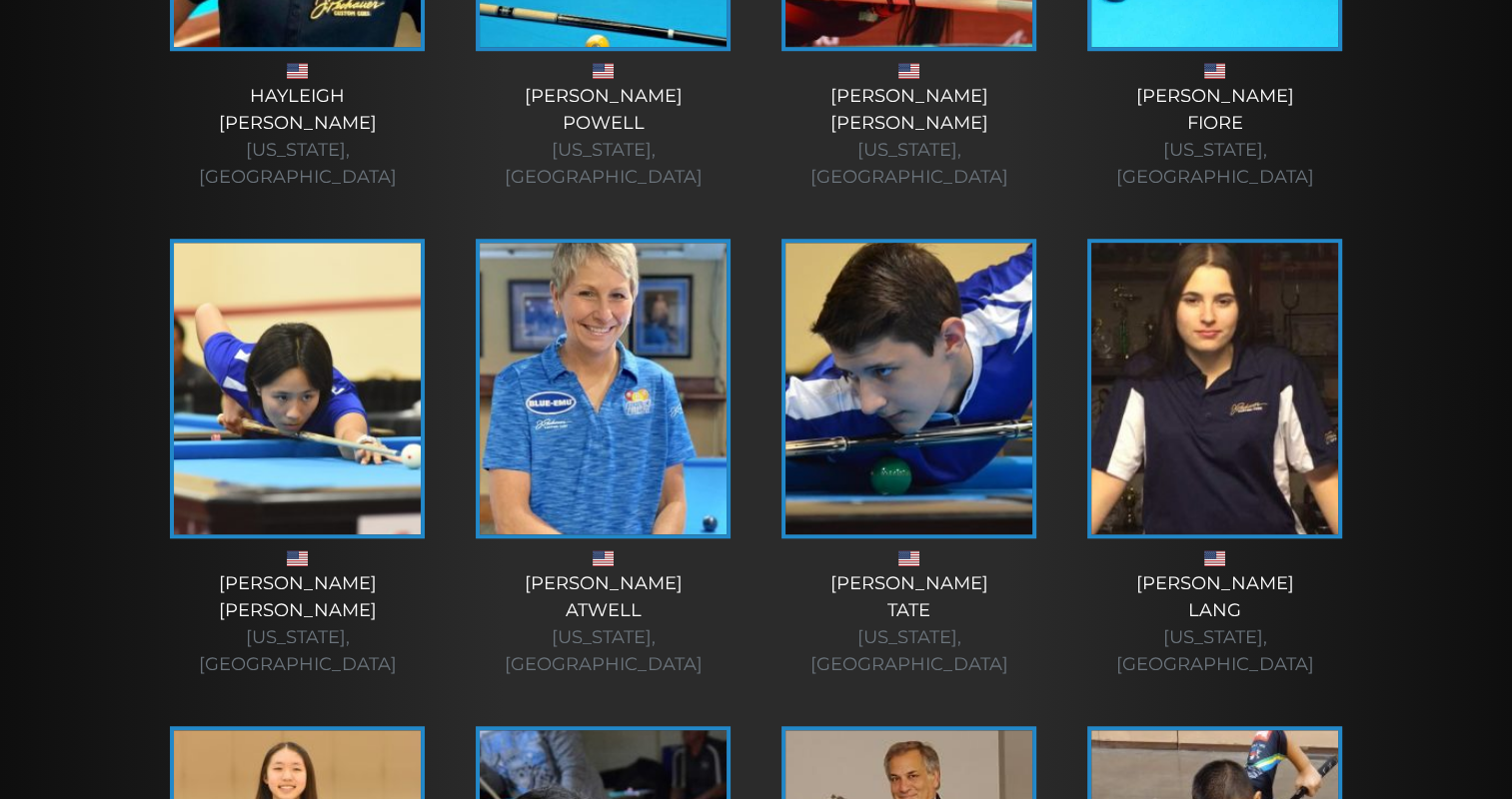 click at bounding box center (603, 389) 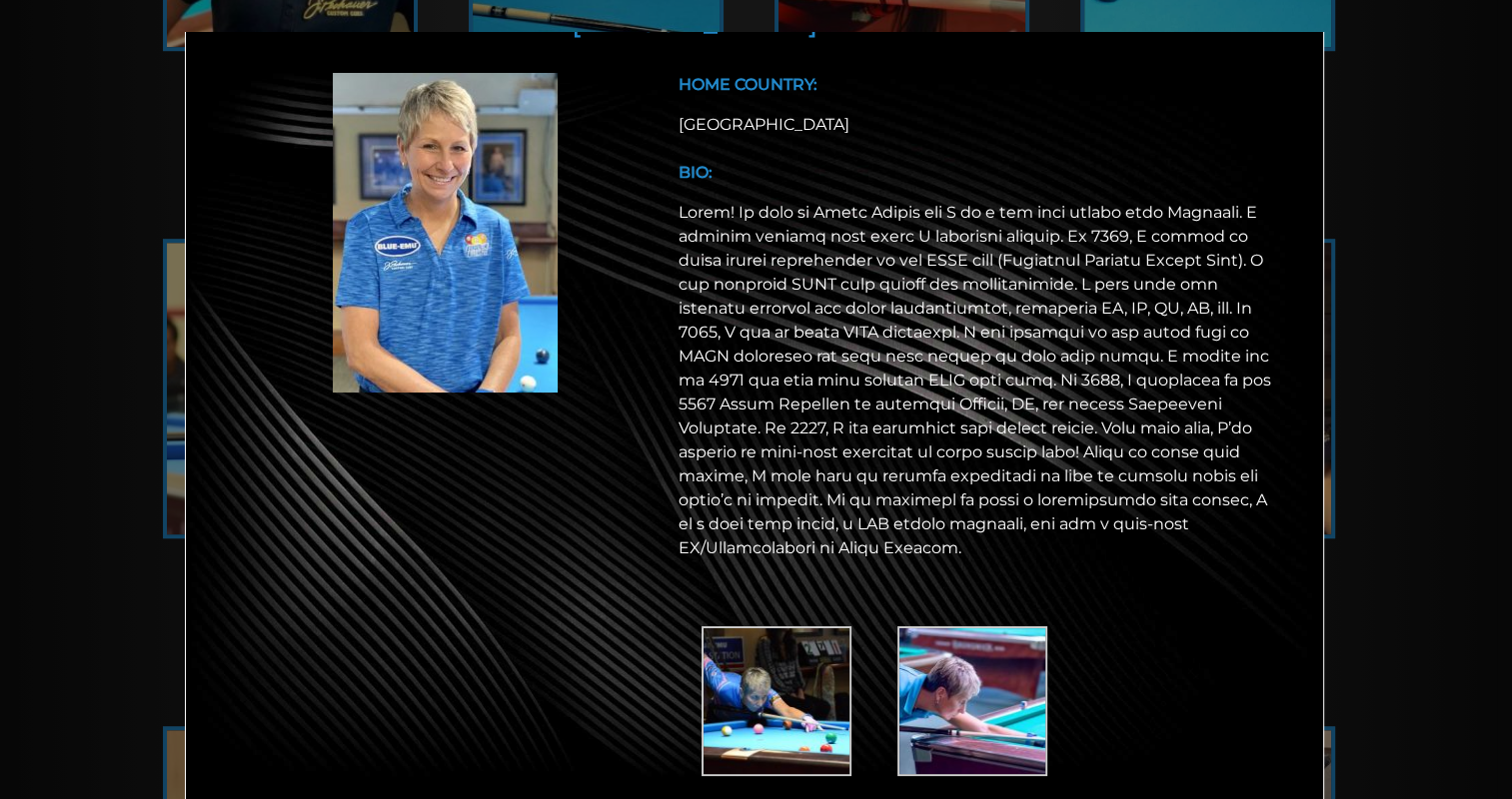 scroll, scrollTop: 143, scrollLeft: 0, axis: vertical 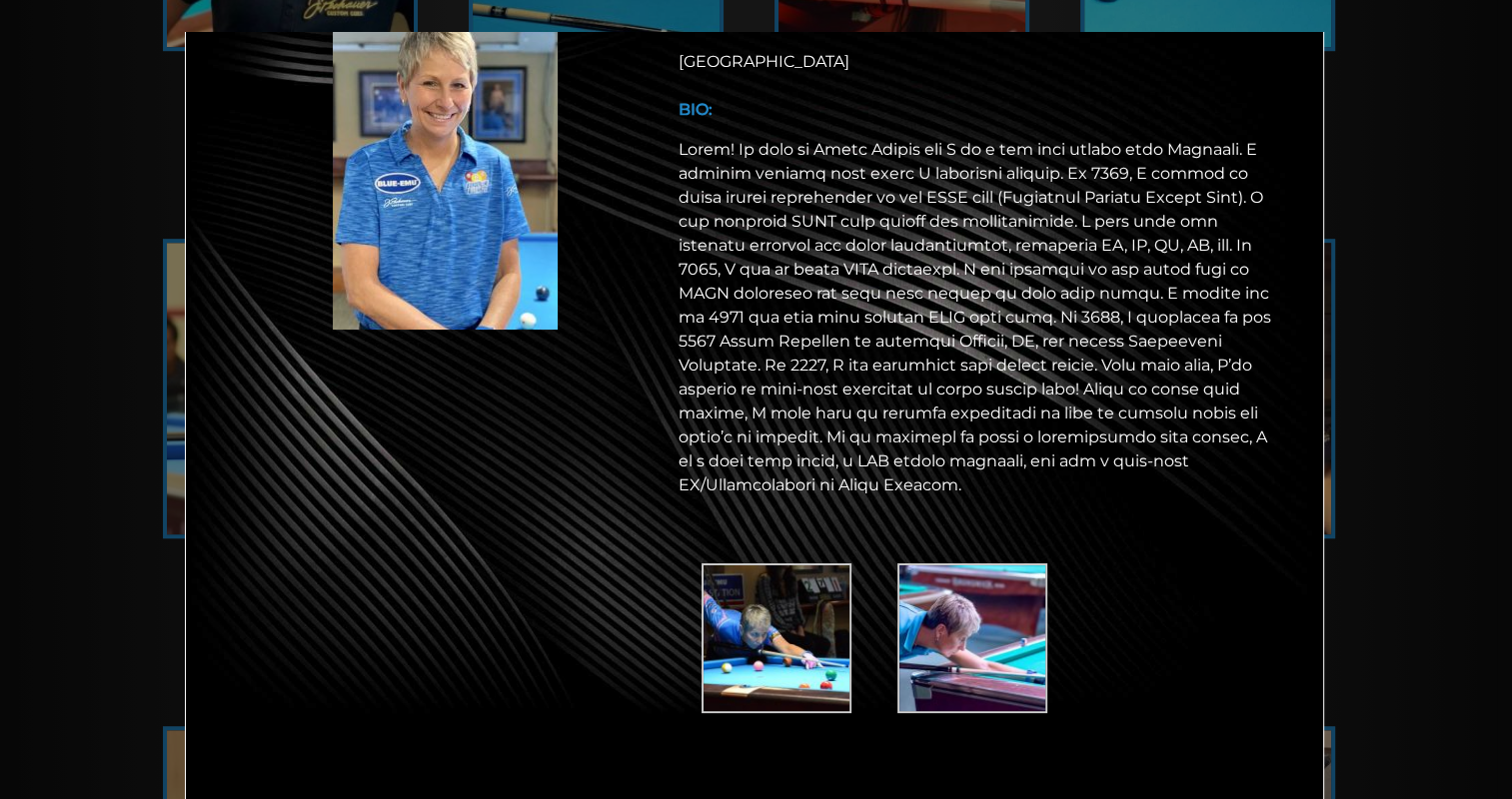 click at bounding box center [972, 638] 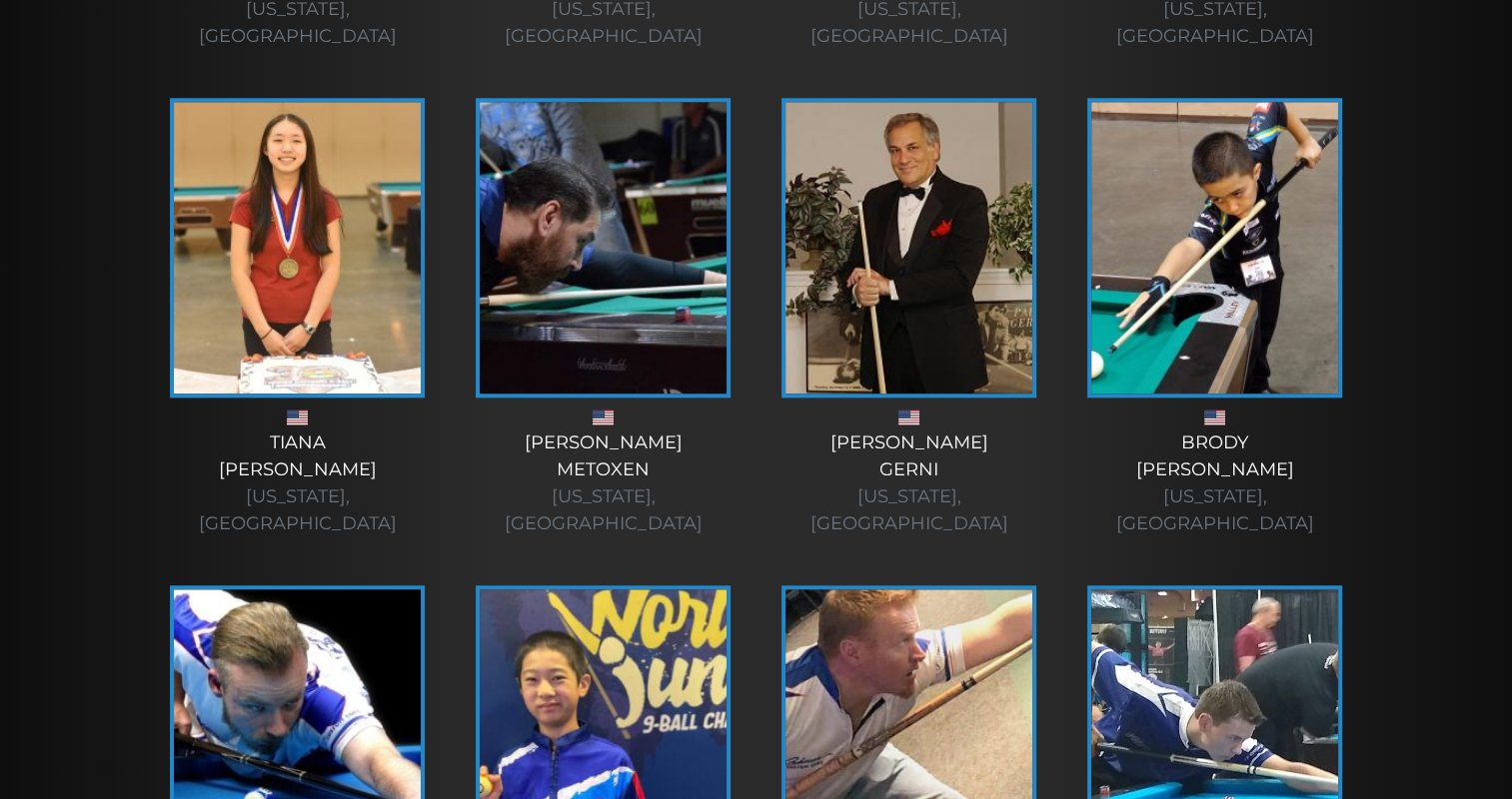 scroll, scrollTop: 2019, scrollLeft: 0, axis: vertical 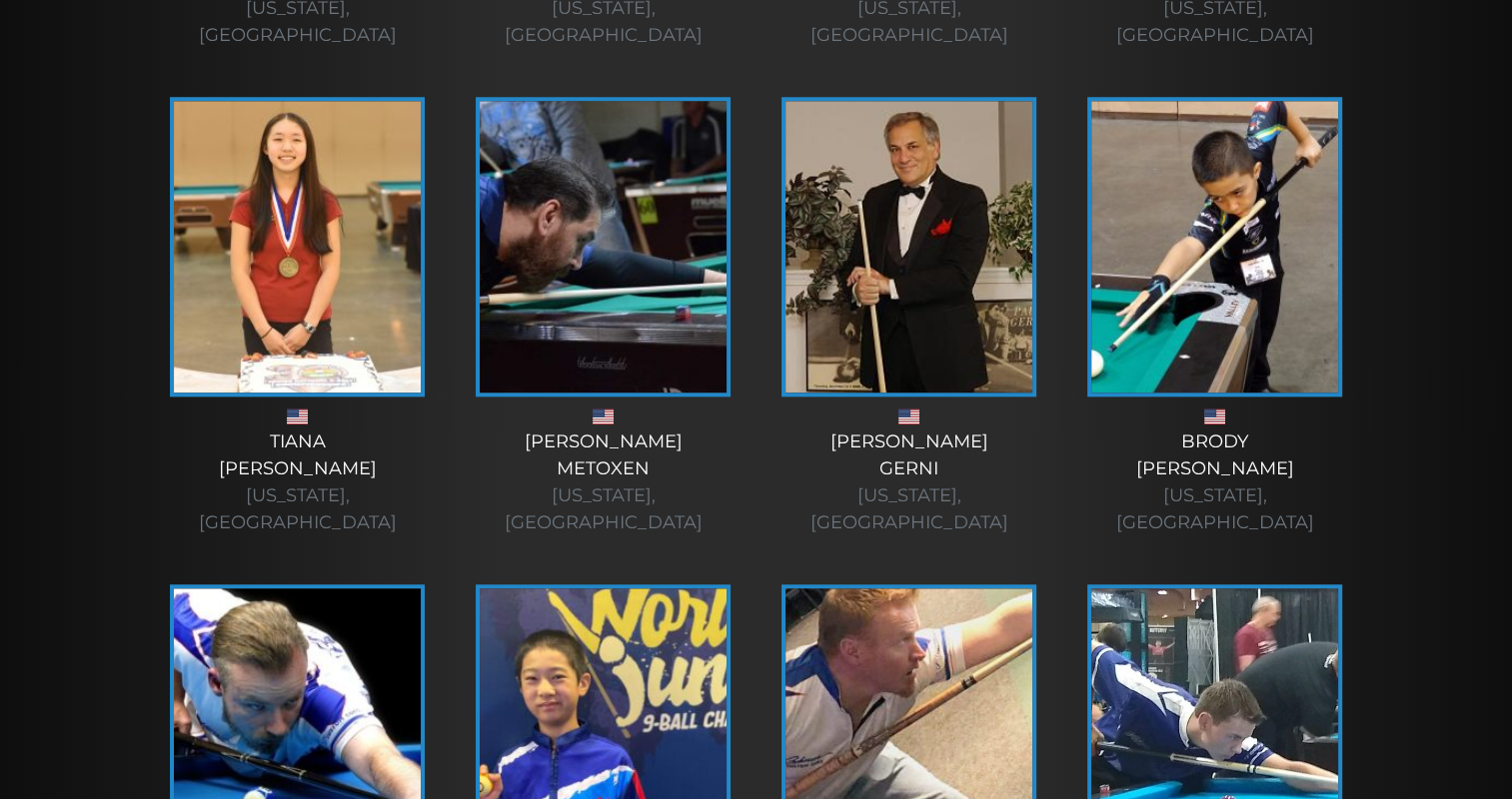 click at bounding box center (1214, 247) 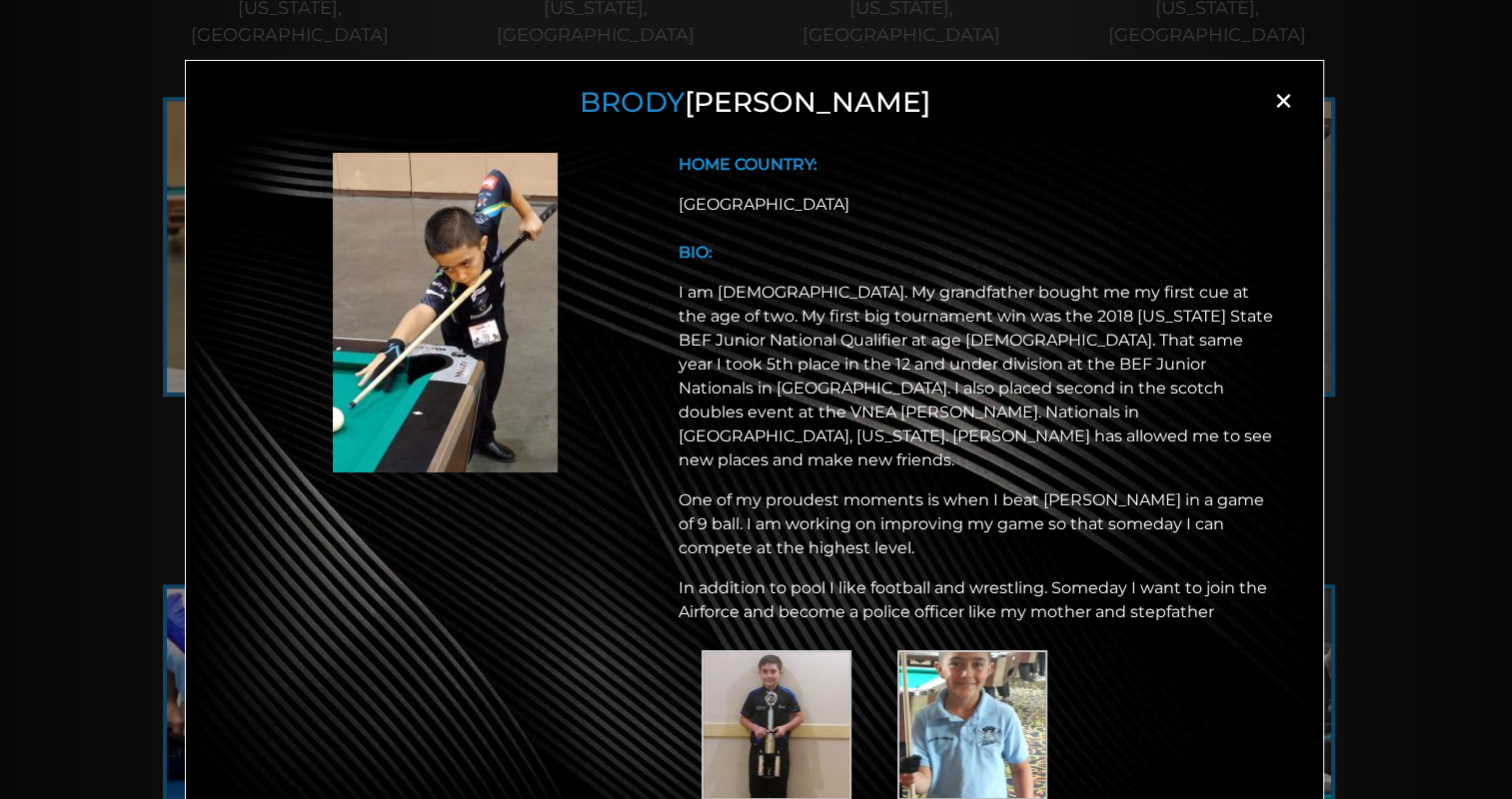 scroll, scrollTop: 39, scrollLeft: 0, axis: vertical 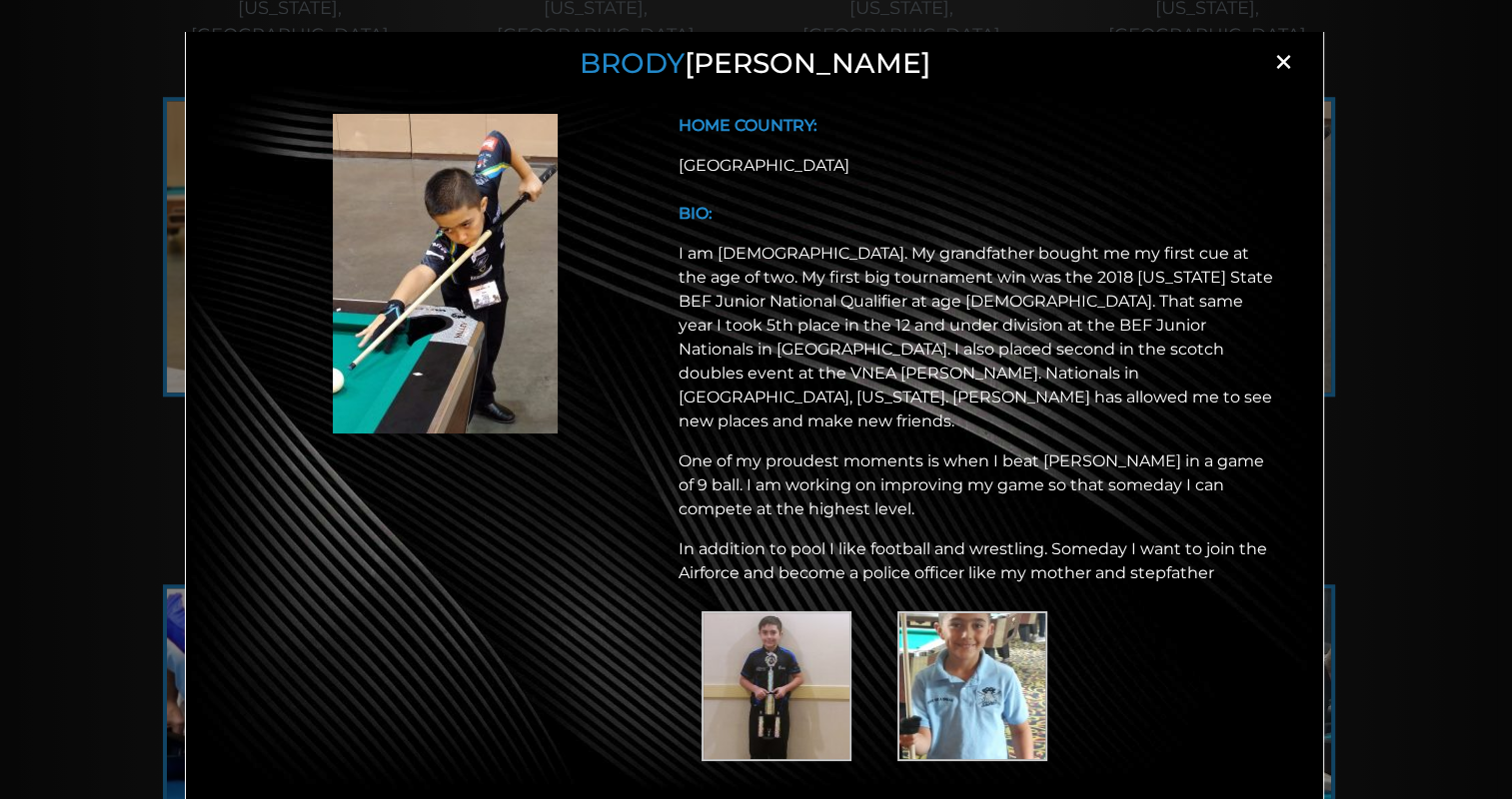 click on "×" at bounding box center (1283, 62) 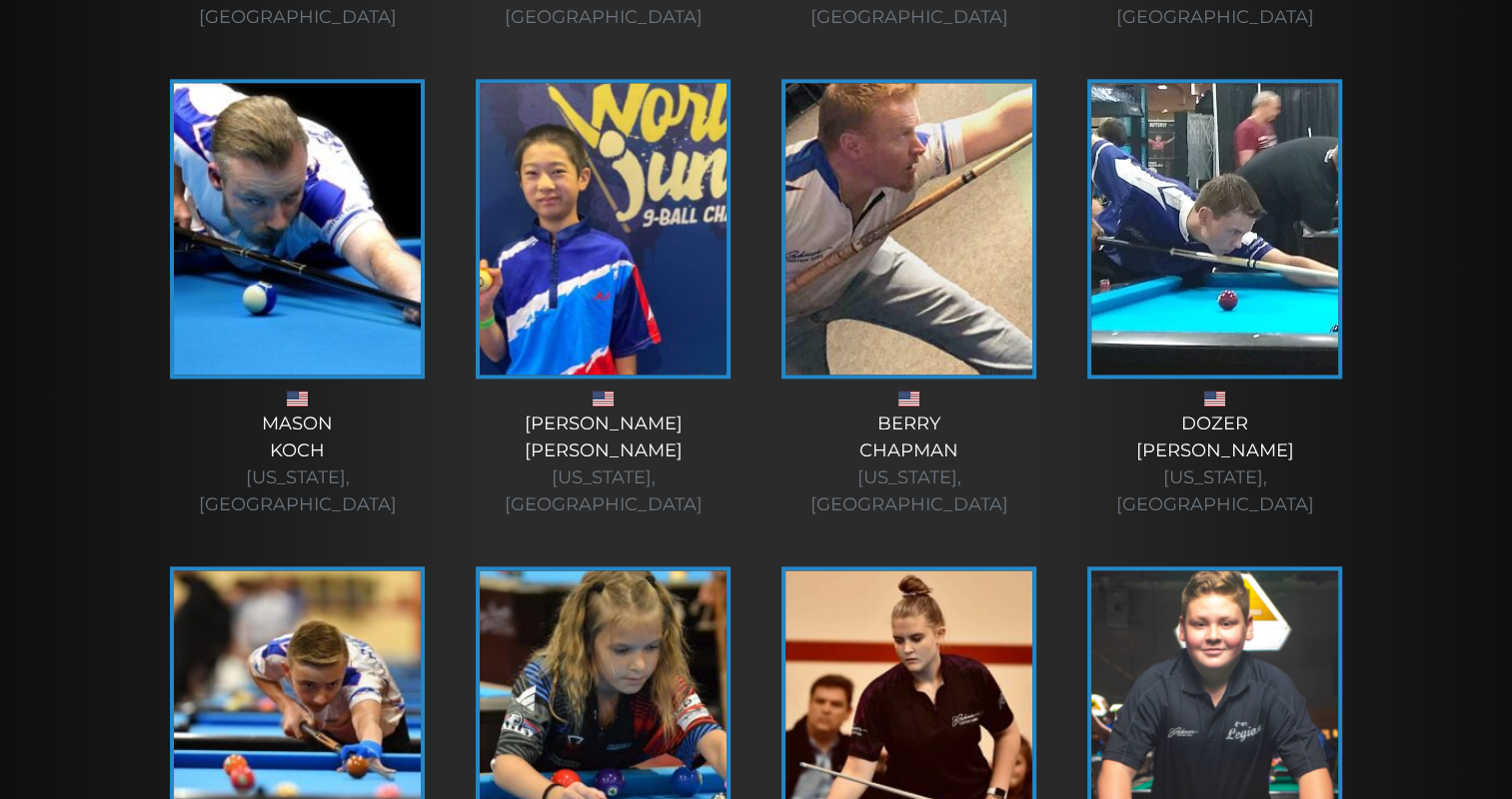 scroll, scrollTop: 2526, scrollLeft: 0, axis: vertical 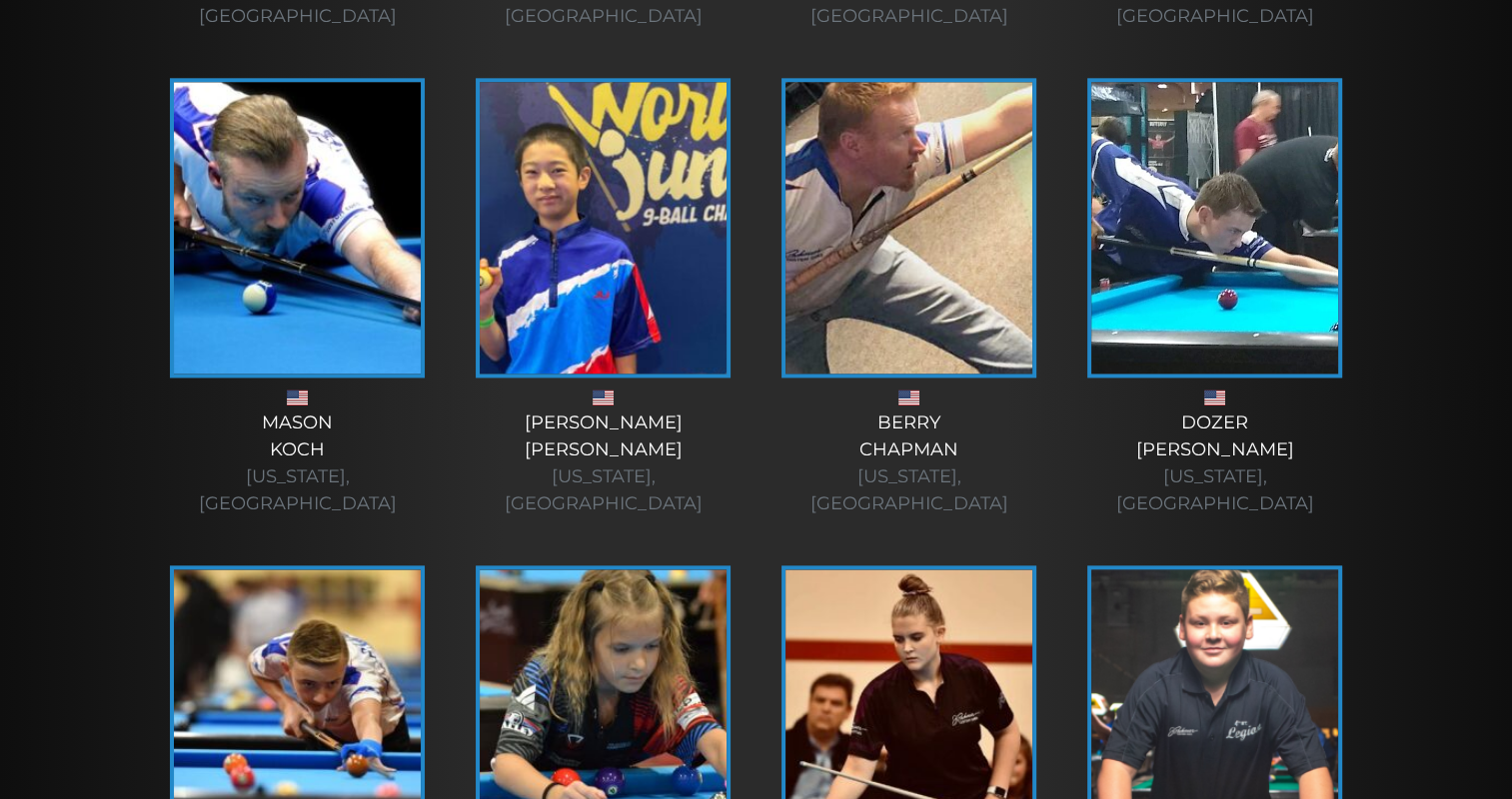 click at bounding box center [908, 228] 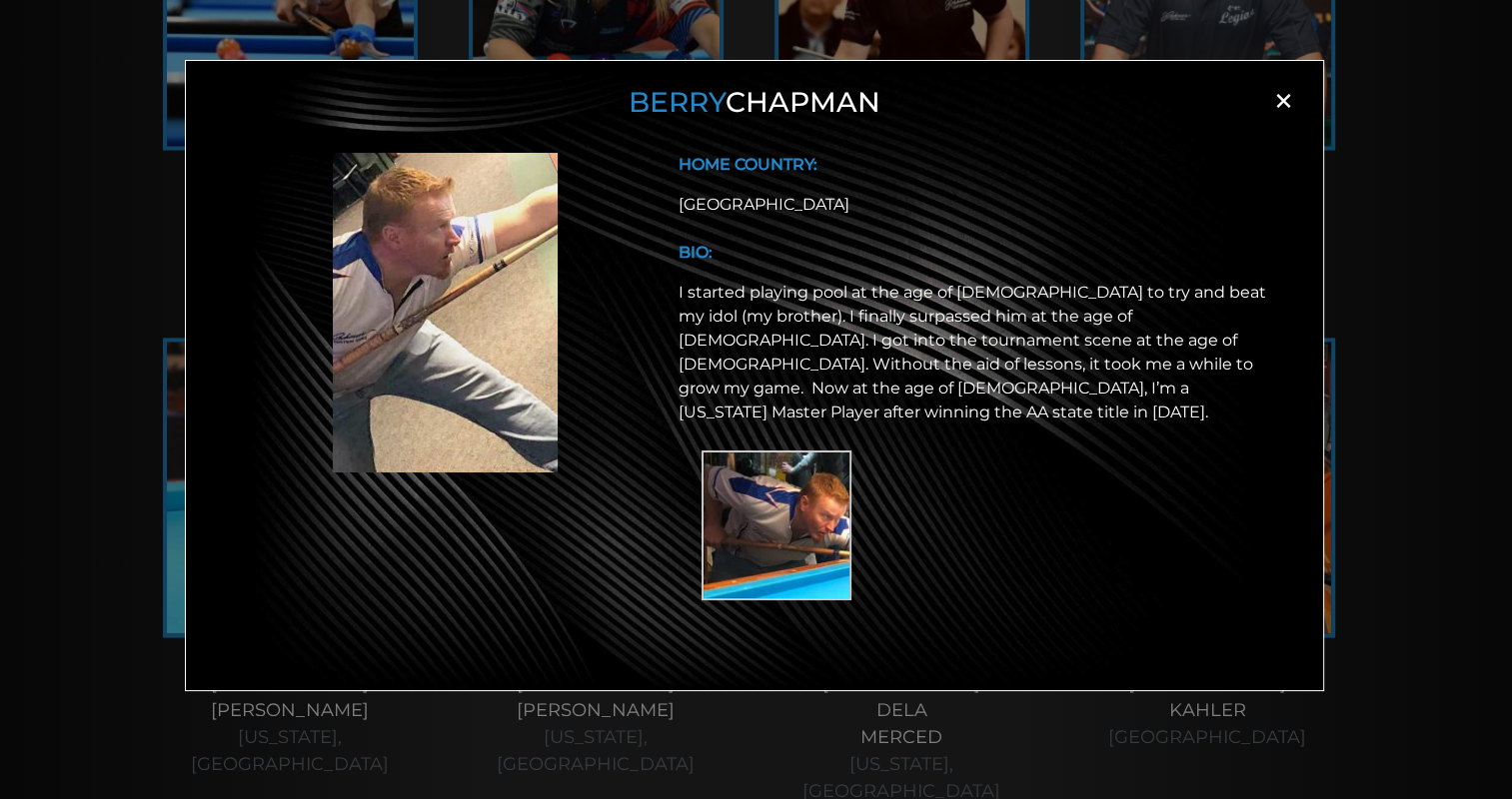 scroll, scrollTop: 3245, scrollLeft: 0, axis: vertical 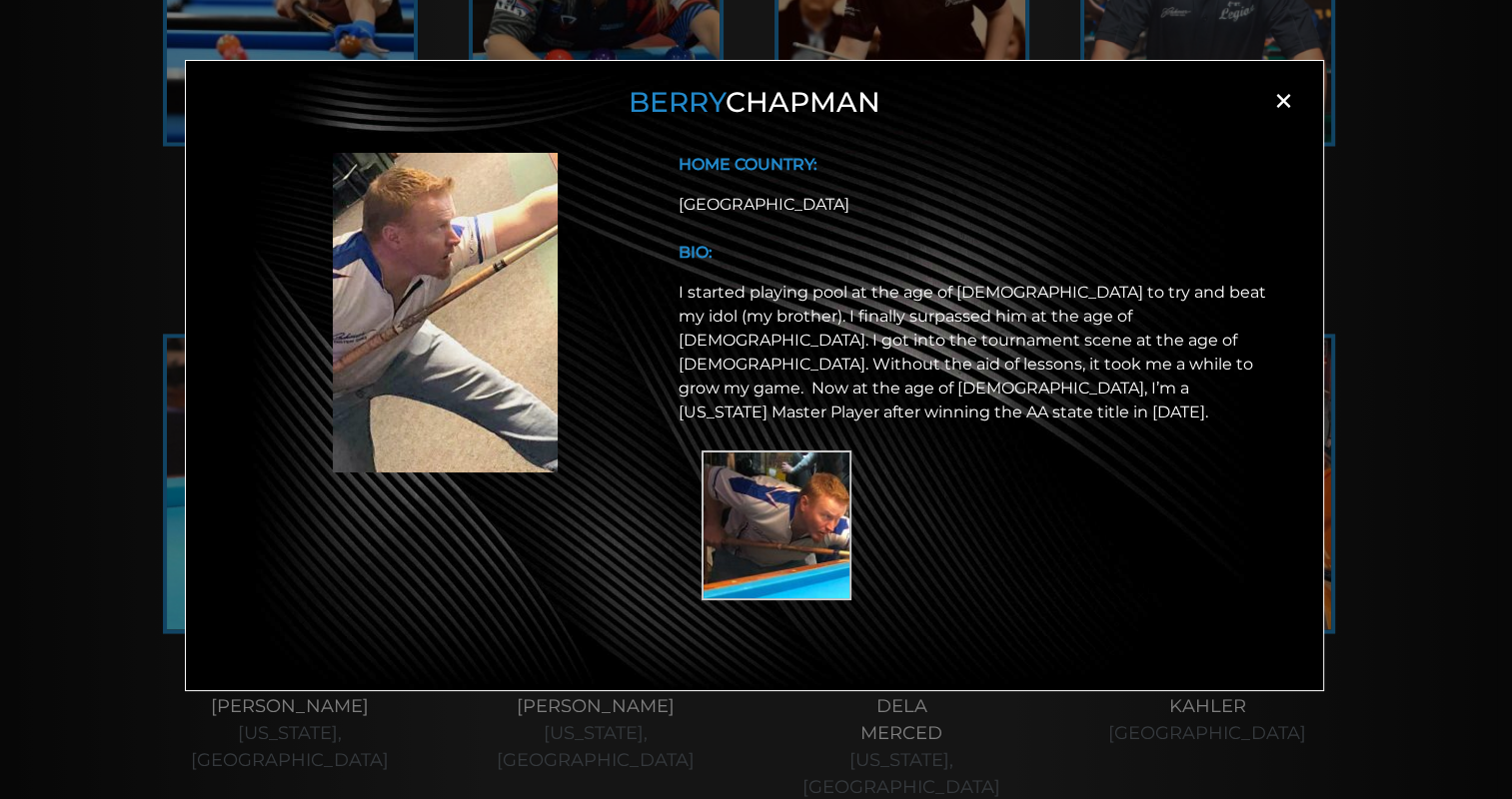 click on "×" at bounding box center [1283, 101] 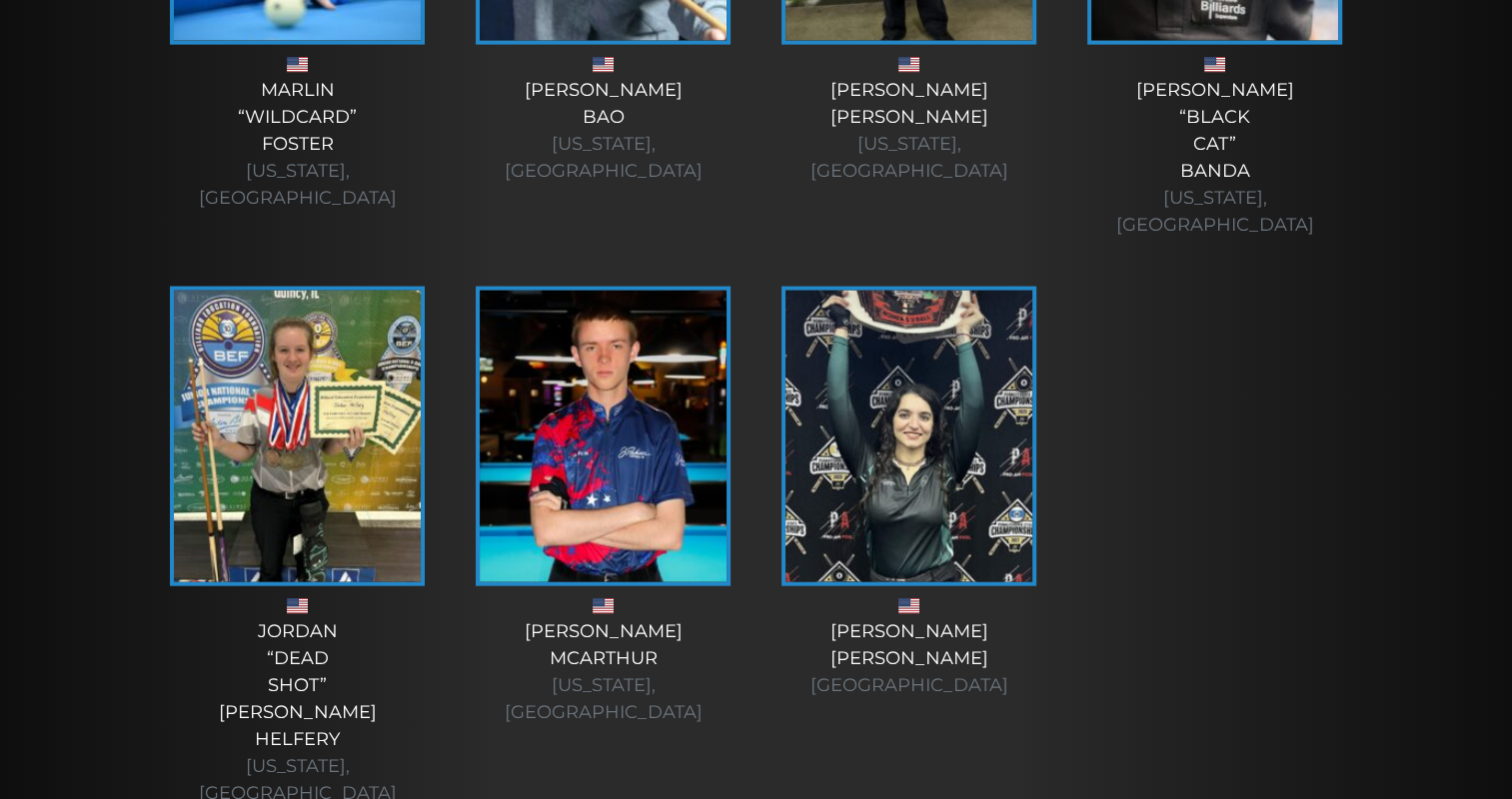 scroll, scrollTop: 4355, scrollLeft: 0, axis: vertical 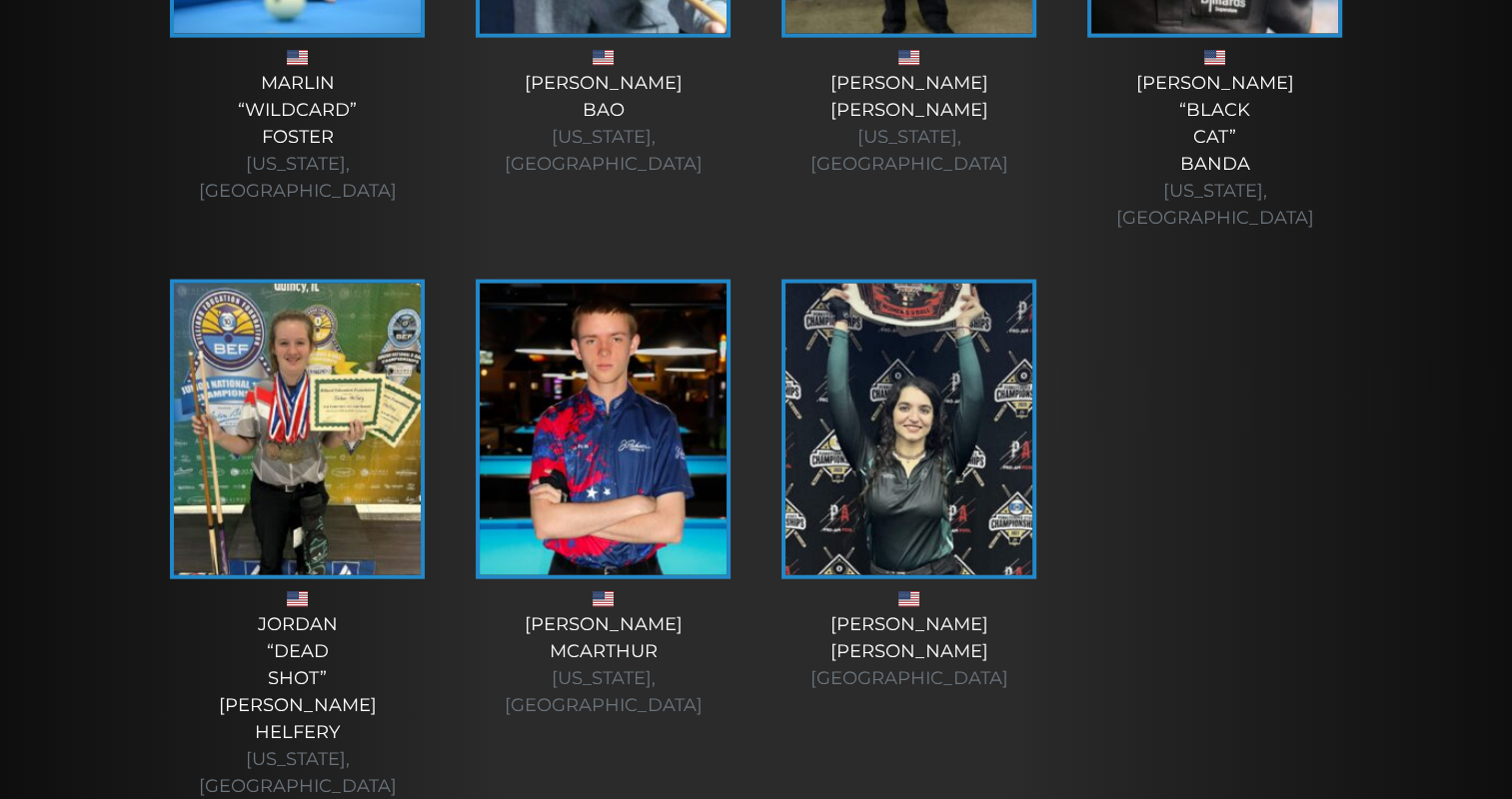 click at bounding box center (908, 429) 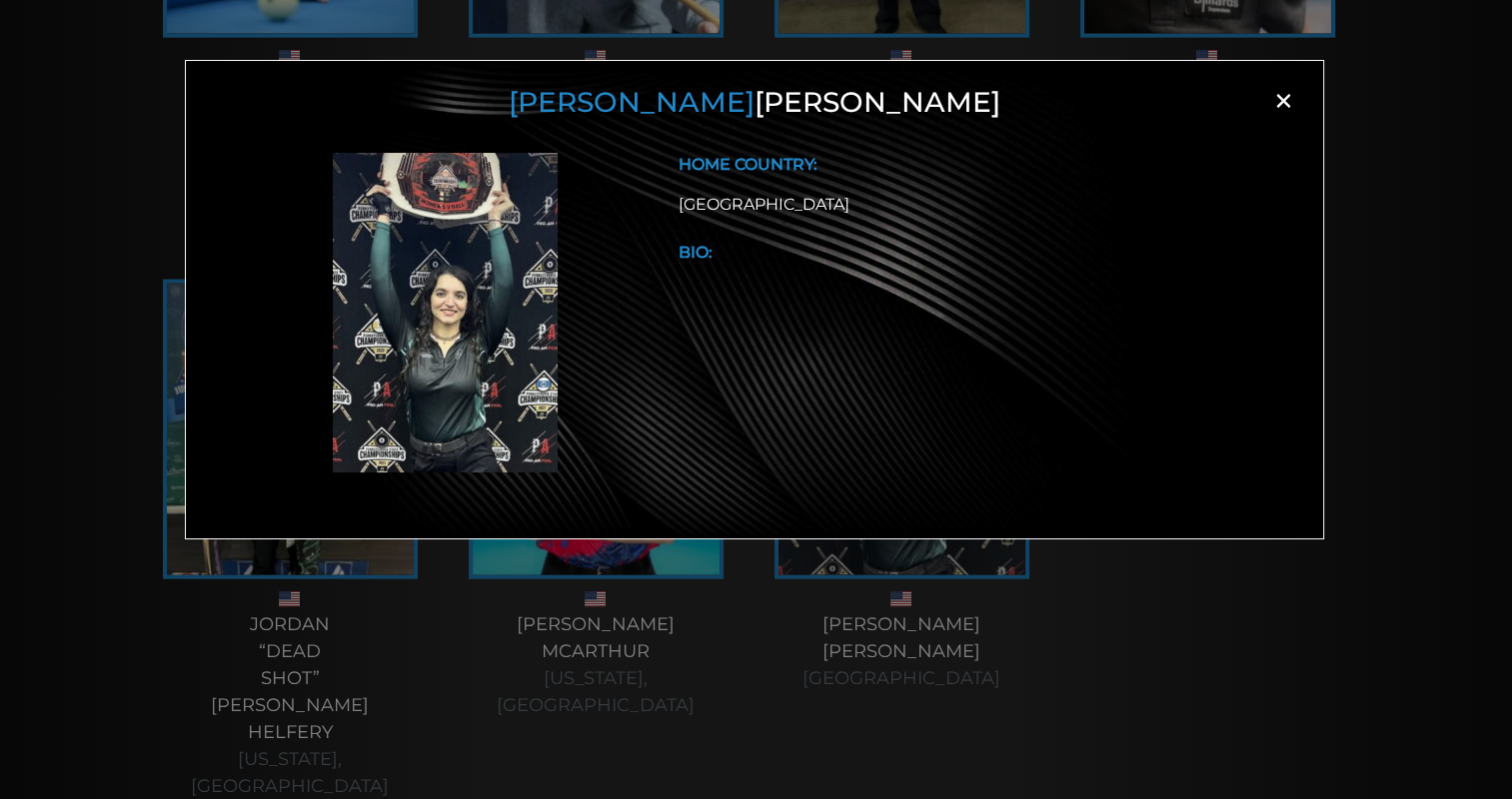 click on "×" at bounding box center (1283, 101) 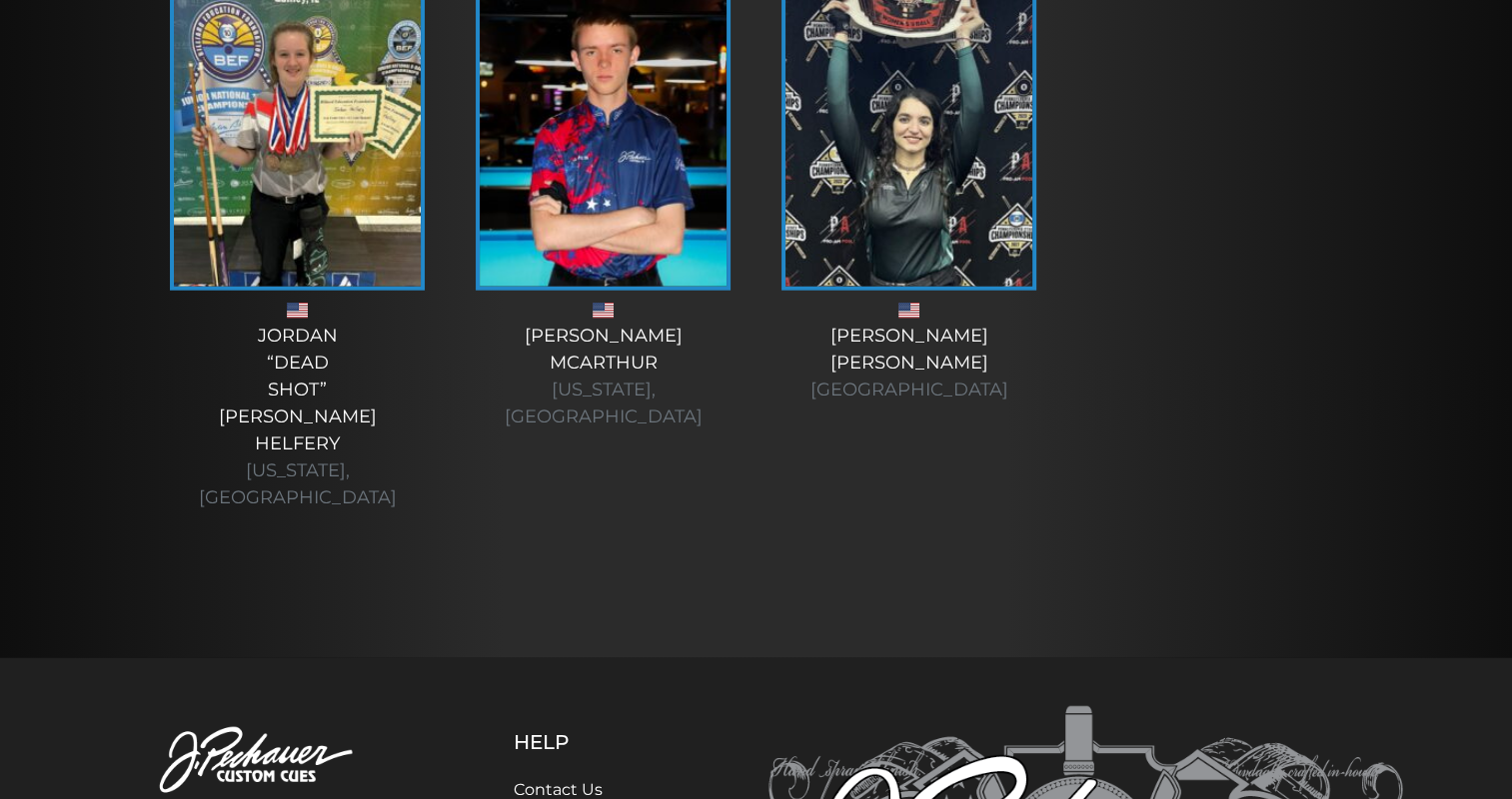 scroll, scrollTop: 4714, scrollLeft: 0, axis: vertical 